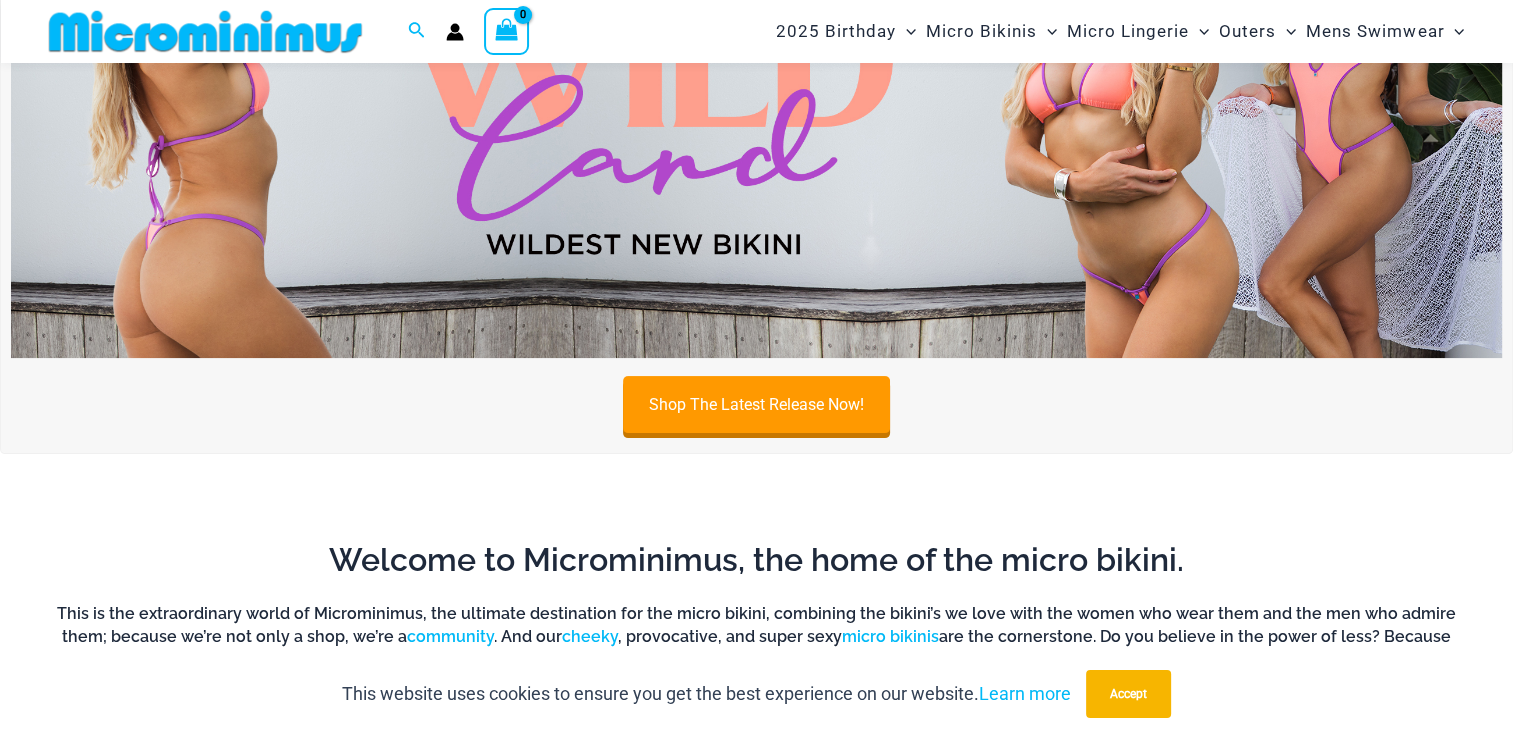 scroll, scrollTop: 283, scrollLeft: 0, axis: vertical 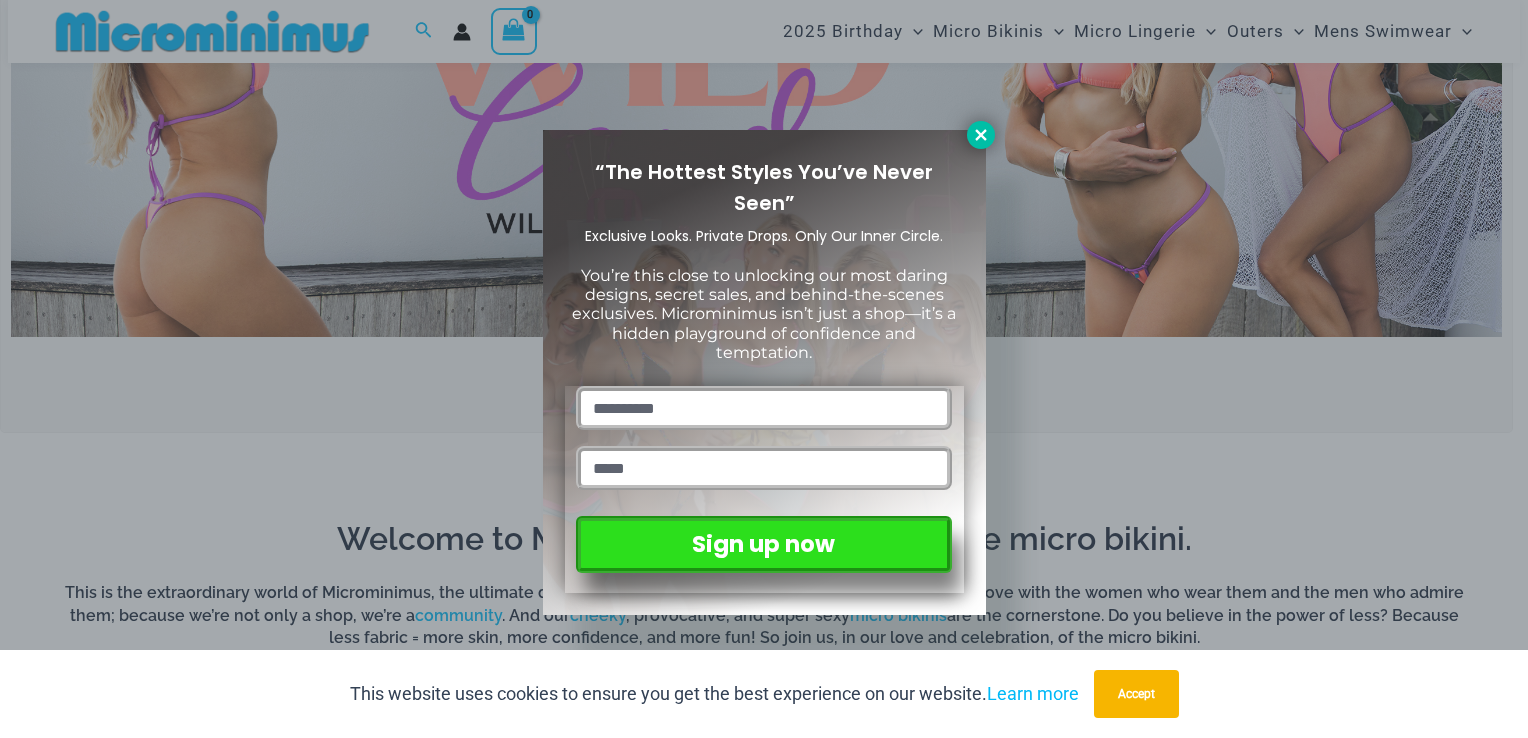 click 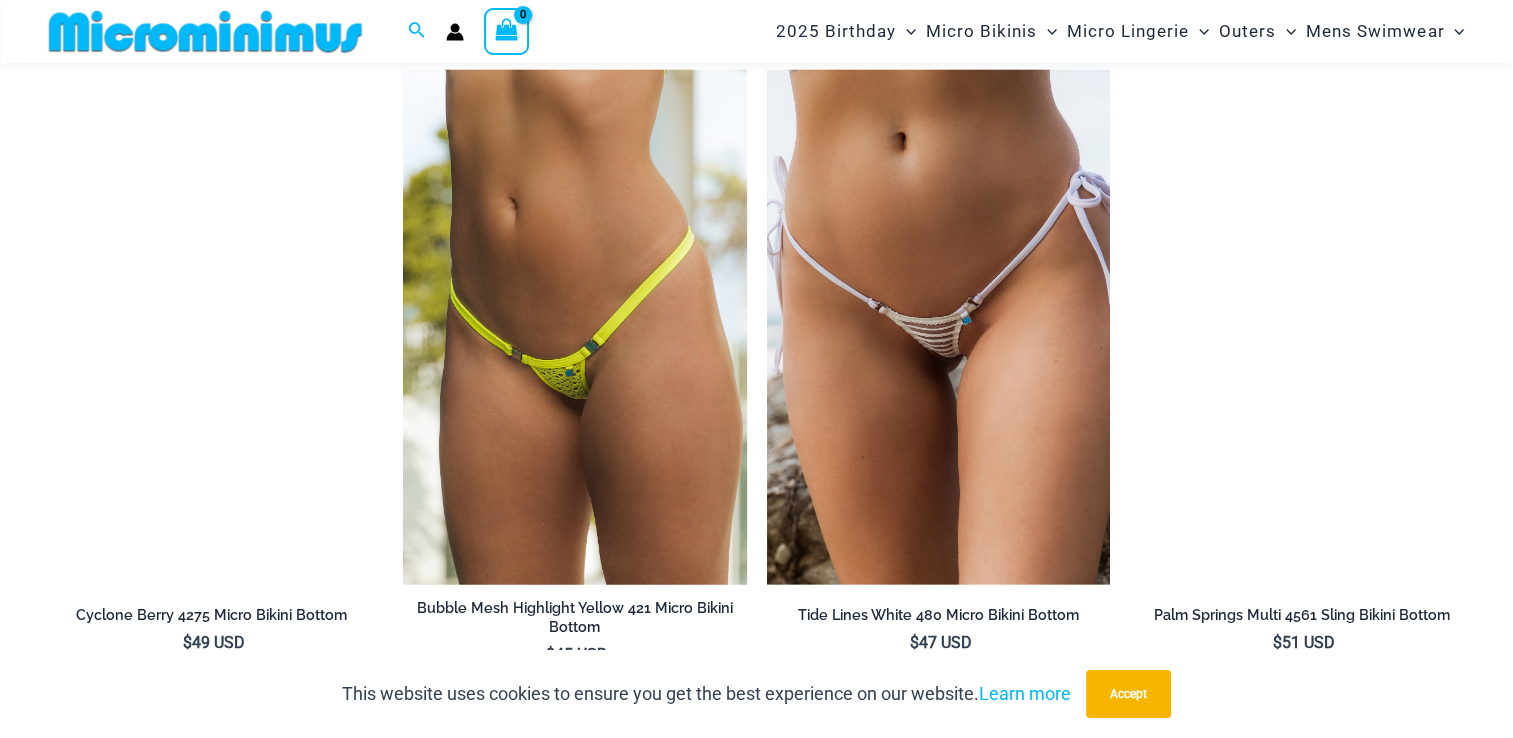 scroll, scrollTop: 4233, scrollLeft: 0, axis: vertical 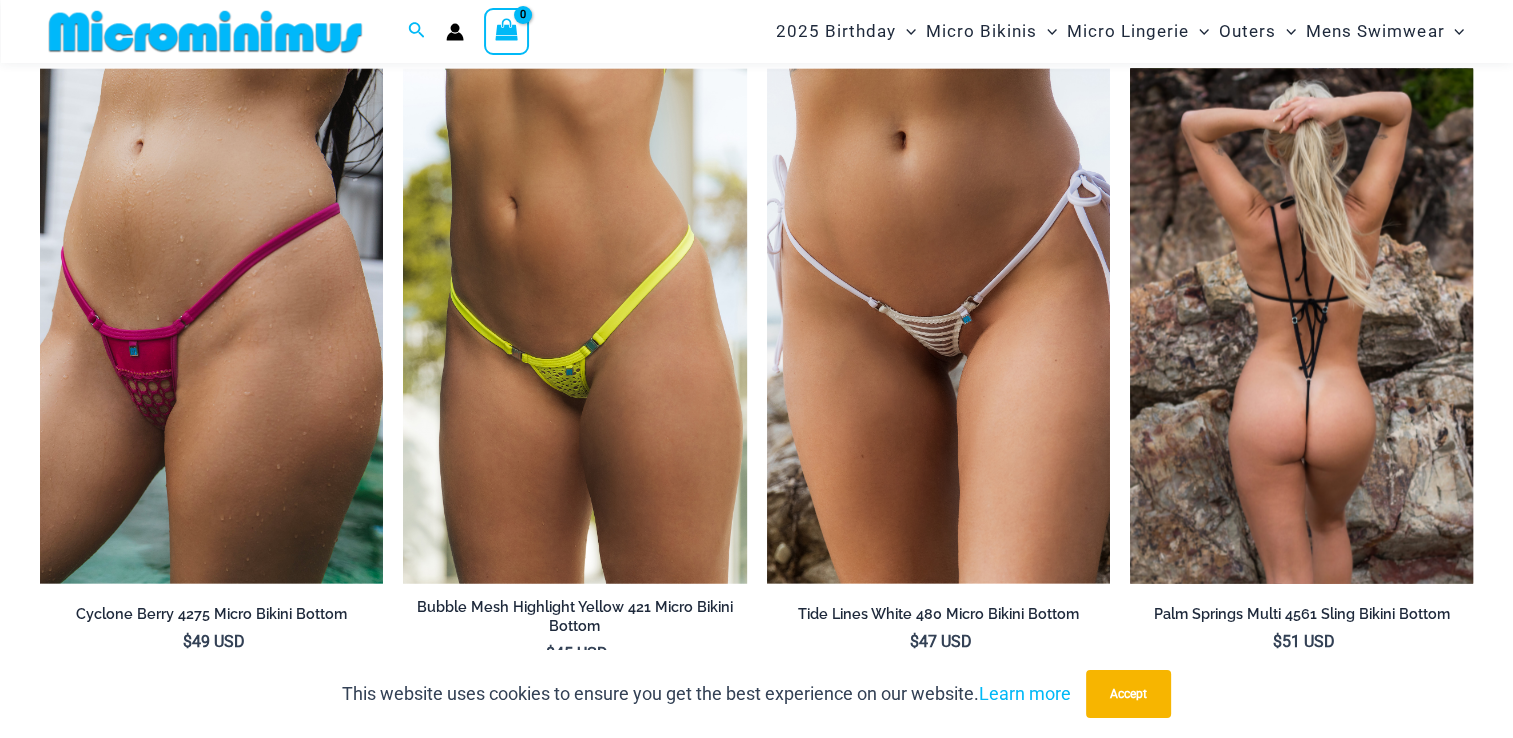 click at bounding box center [1301, 326] 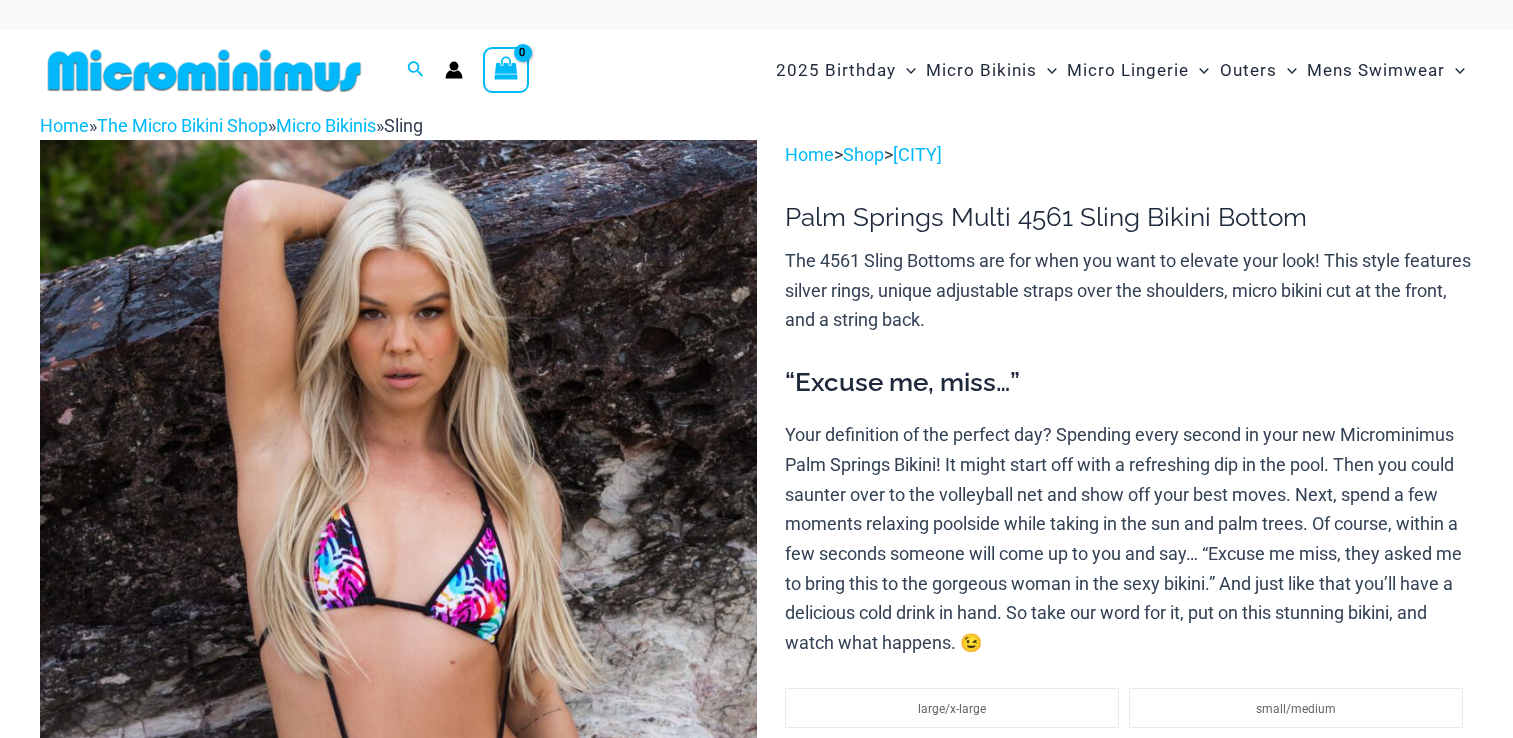 scroll, scrollTop: 0, scrollLeft: 0, axis: both 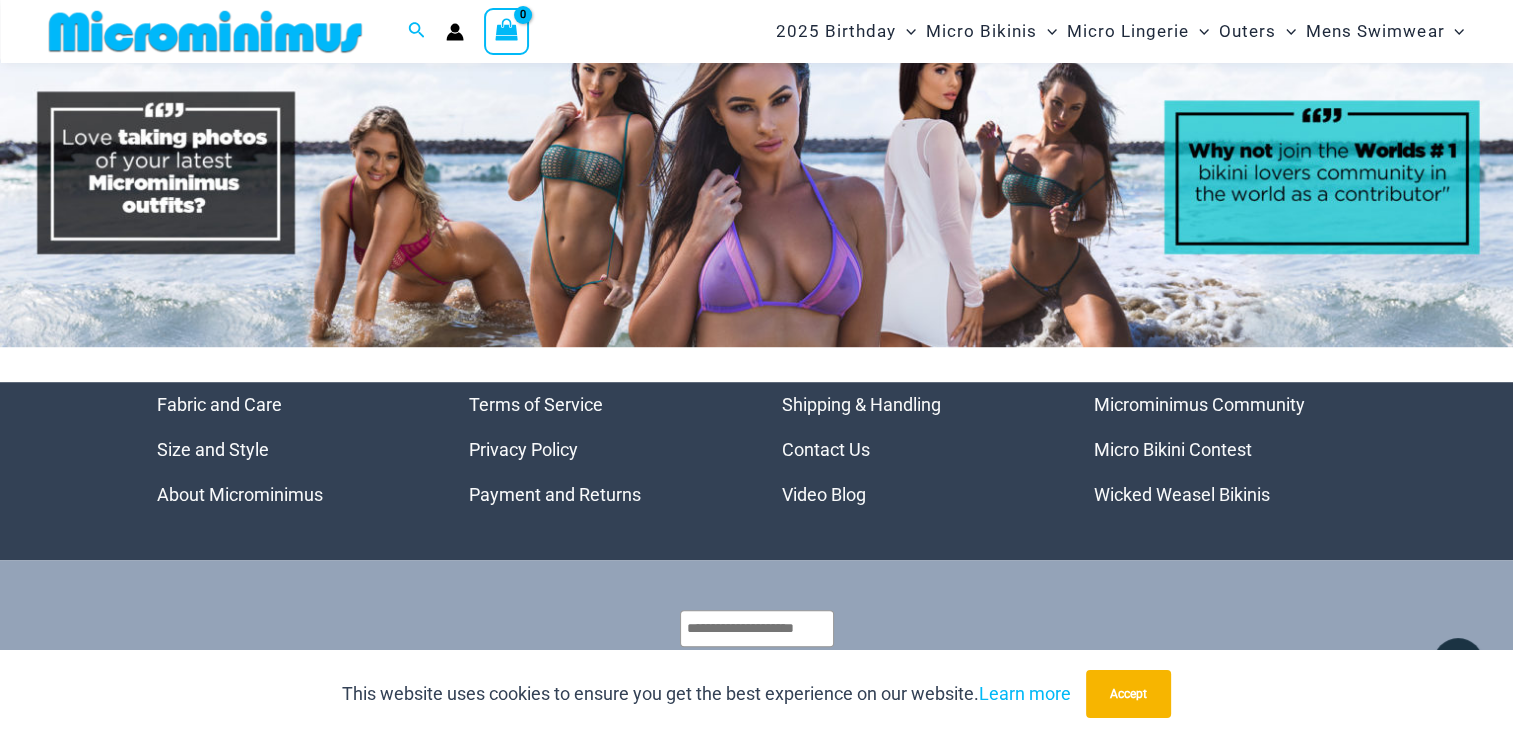click on "Video Blog" at bounding box center (824, 494) 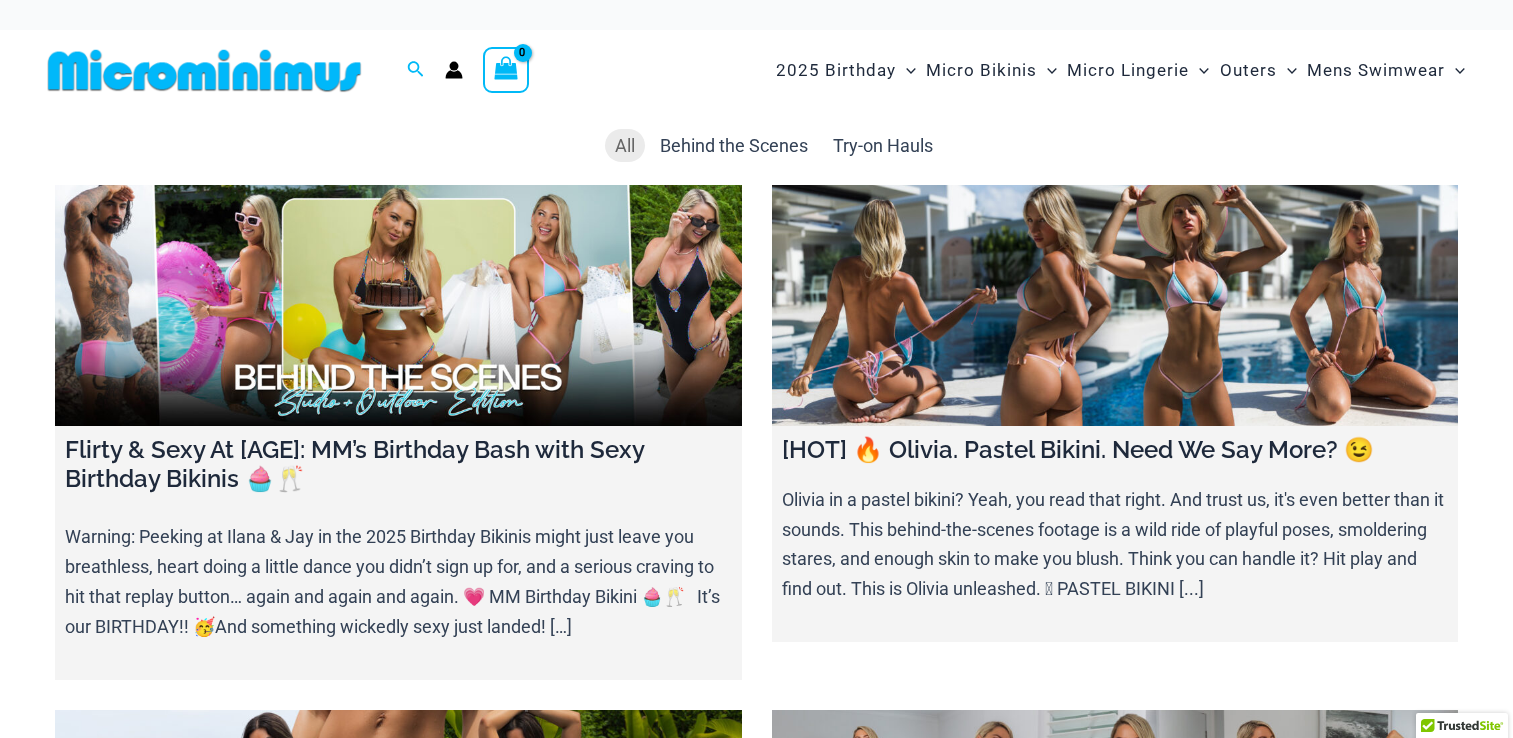 scroll, scrollTop: 0, scrollLeft: 0, axis: both 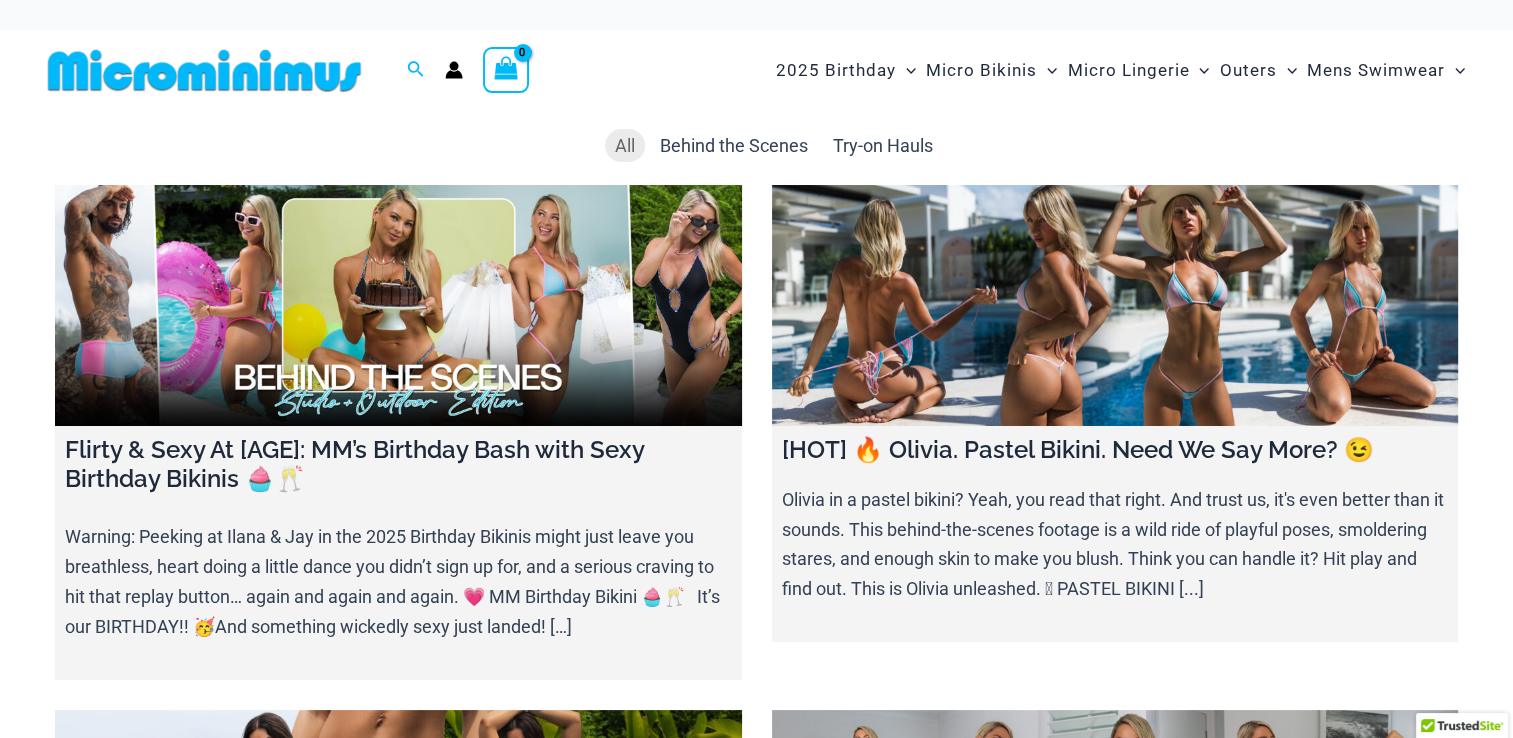 click on "Warning: Peeking at Ilana & Jay in the 2025 Birthday Bikinis might just leave you breathless, heart doing a little dance you didn’t sign up for, and a serious craving to hit that replay button… again and again and again. 💗 MM Birthday Bikini 🧁🥂   It’s our BIRTHDAY!! 🥳And something wickedly sexy just landed! […]" at bounding box center (398, 581) 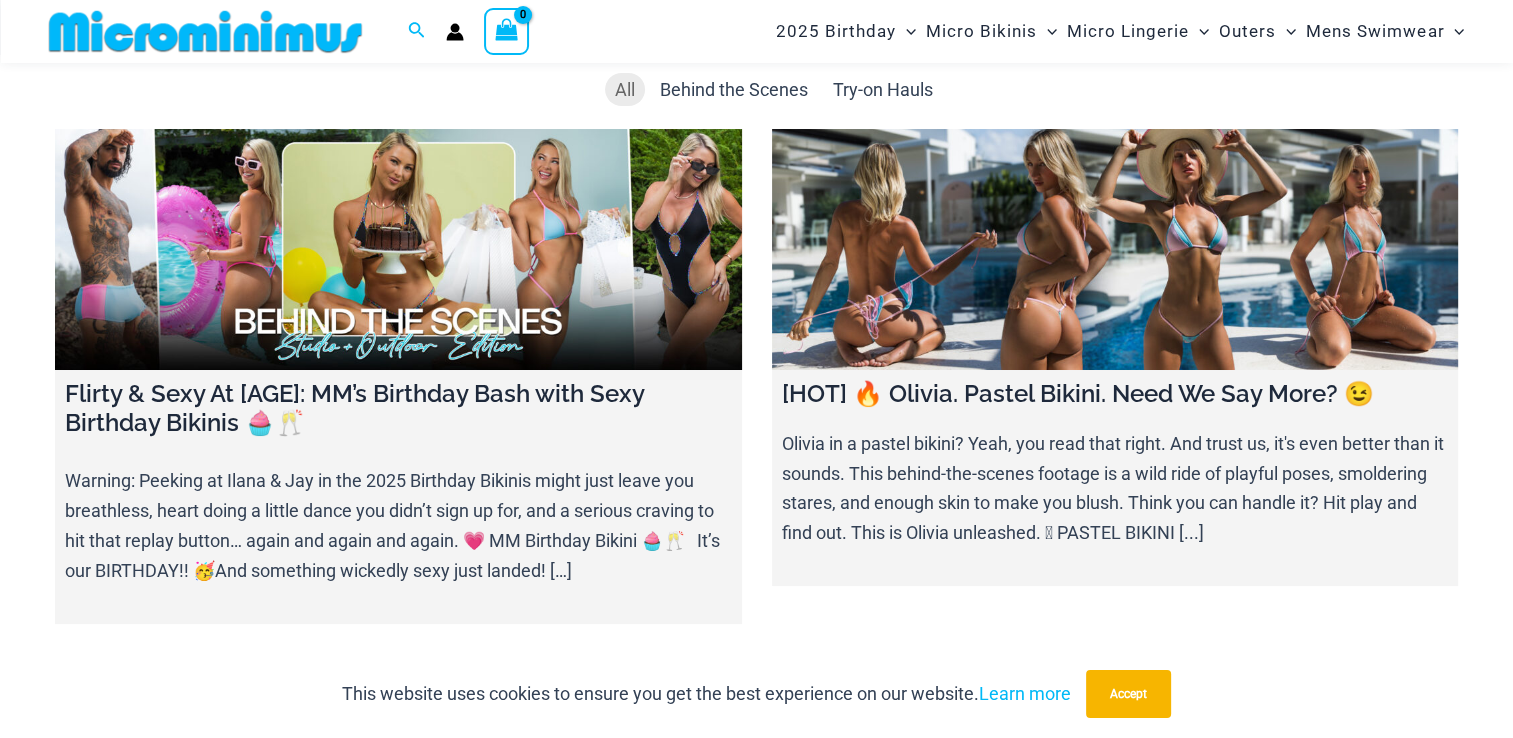 scroll, scrollTop: 0, scrollLeft: 0, axis: both 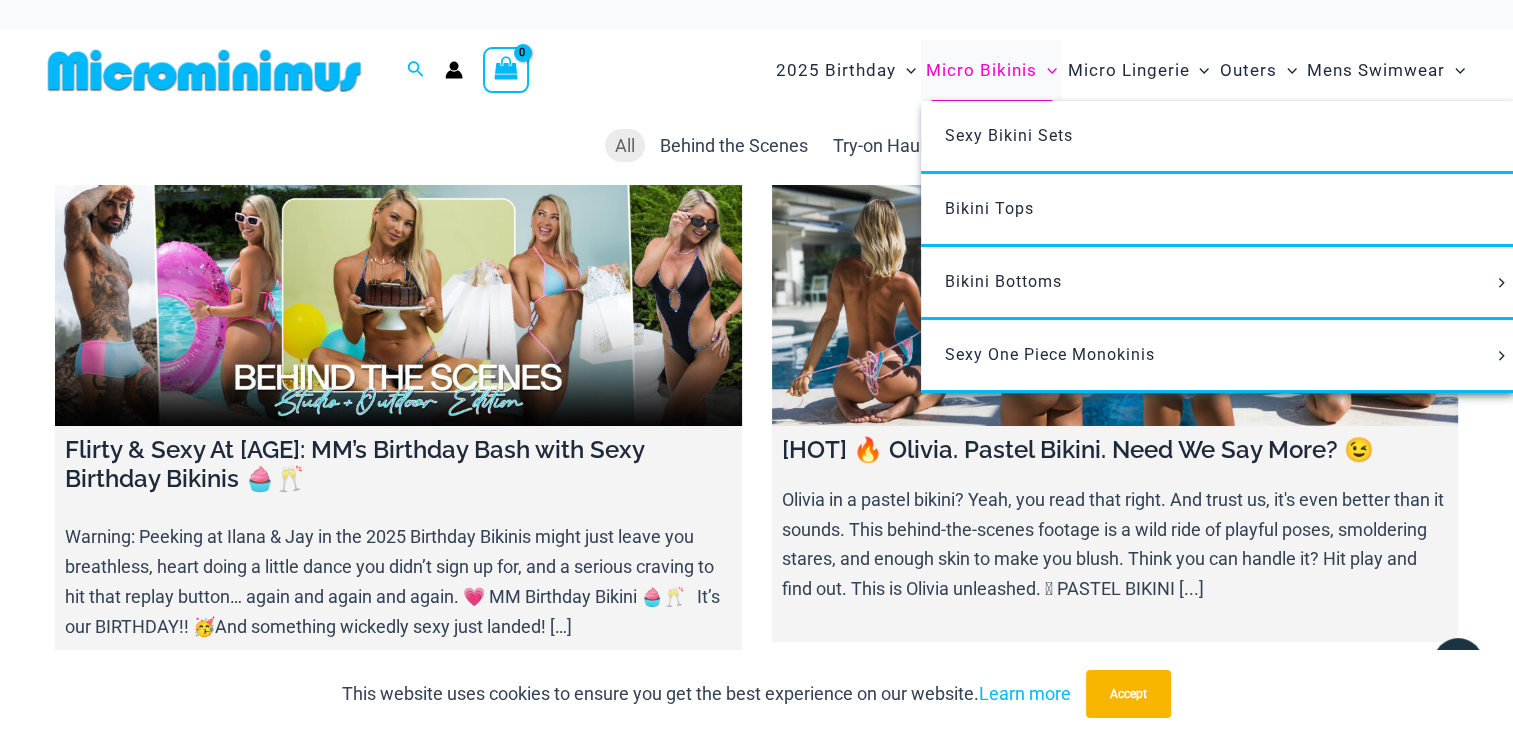 click on "Micro Bikinis" at bounding box center (981, 70) 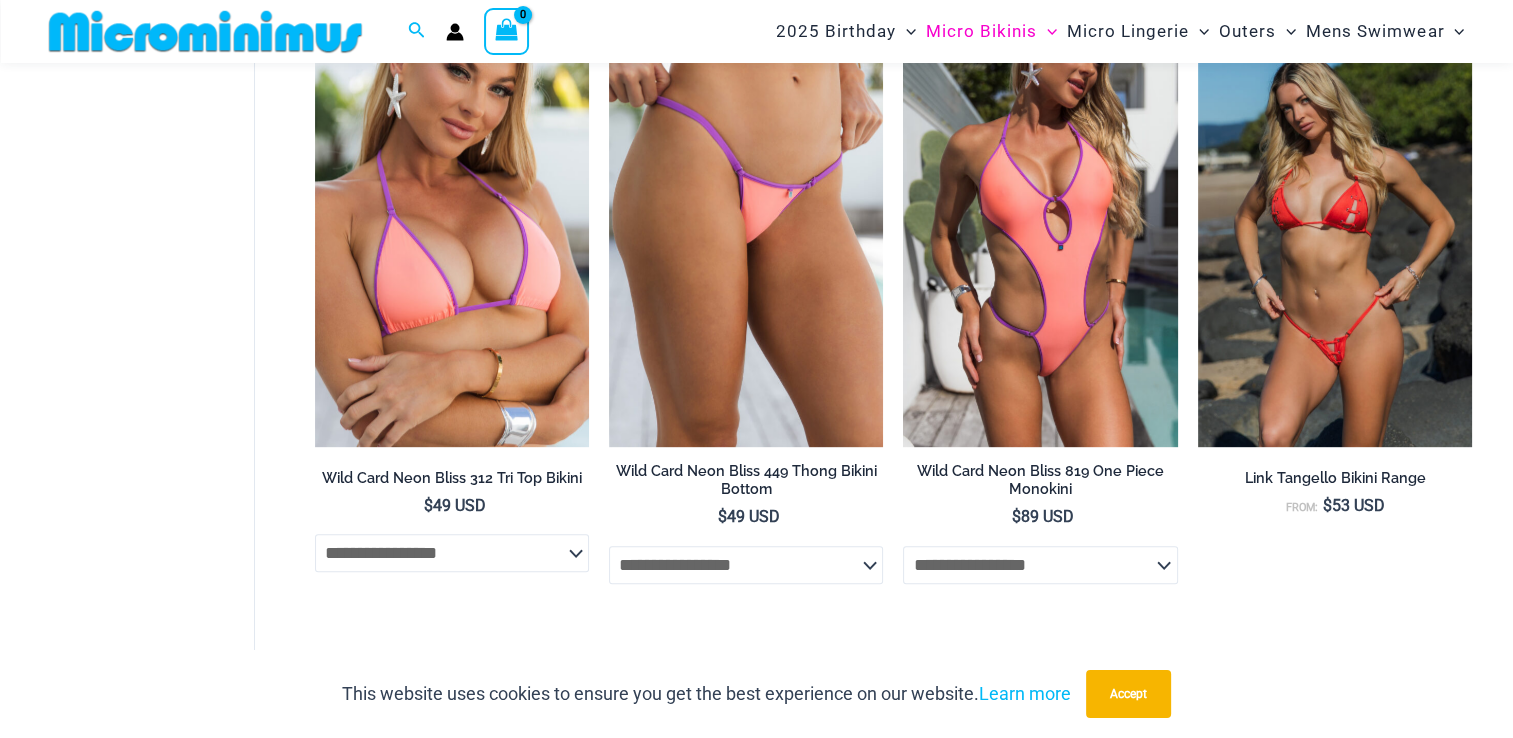 scroll, scrollTop: 1253, scrollLeft: 0, axis: vertical 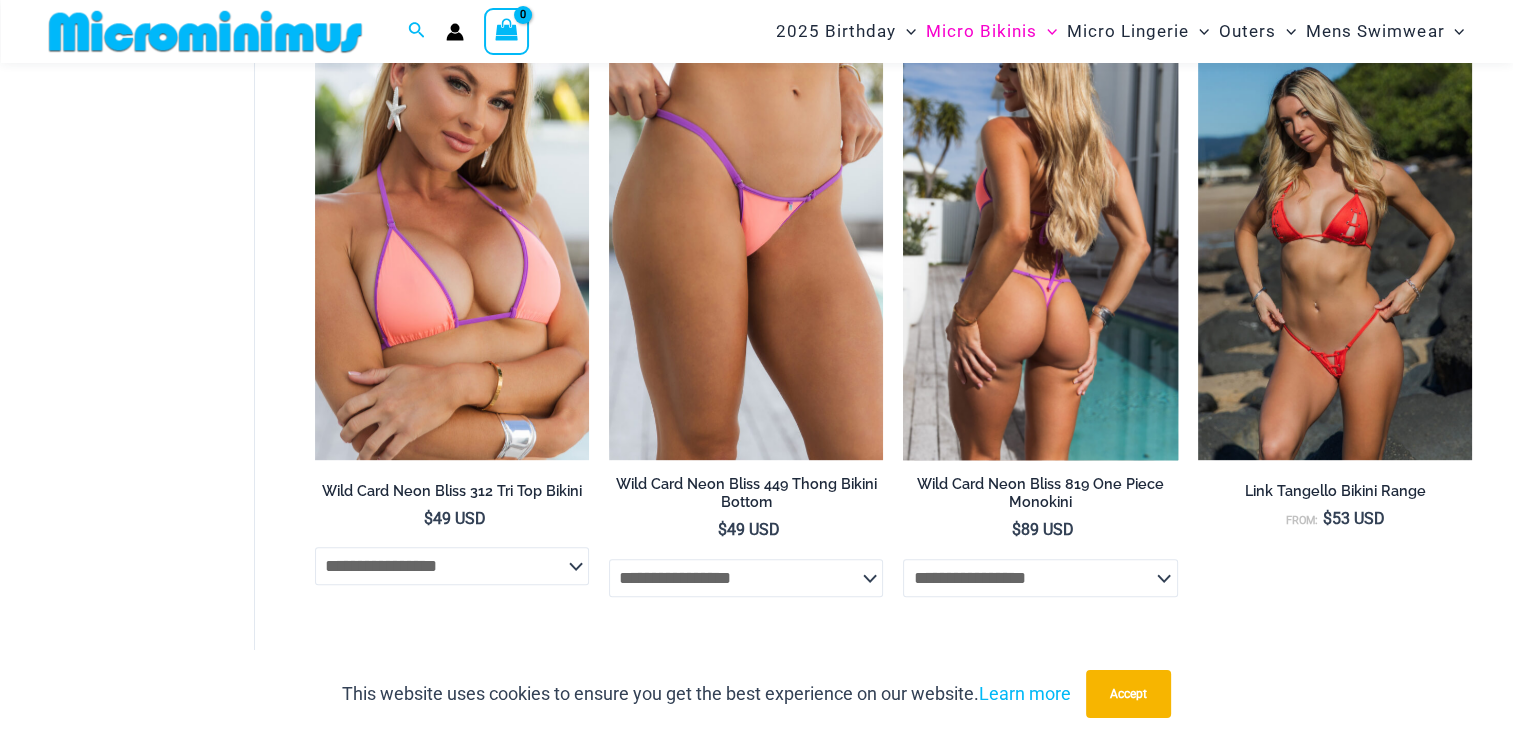 click at bounding box center (1040, 254) 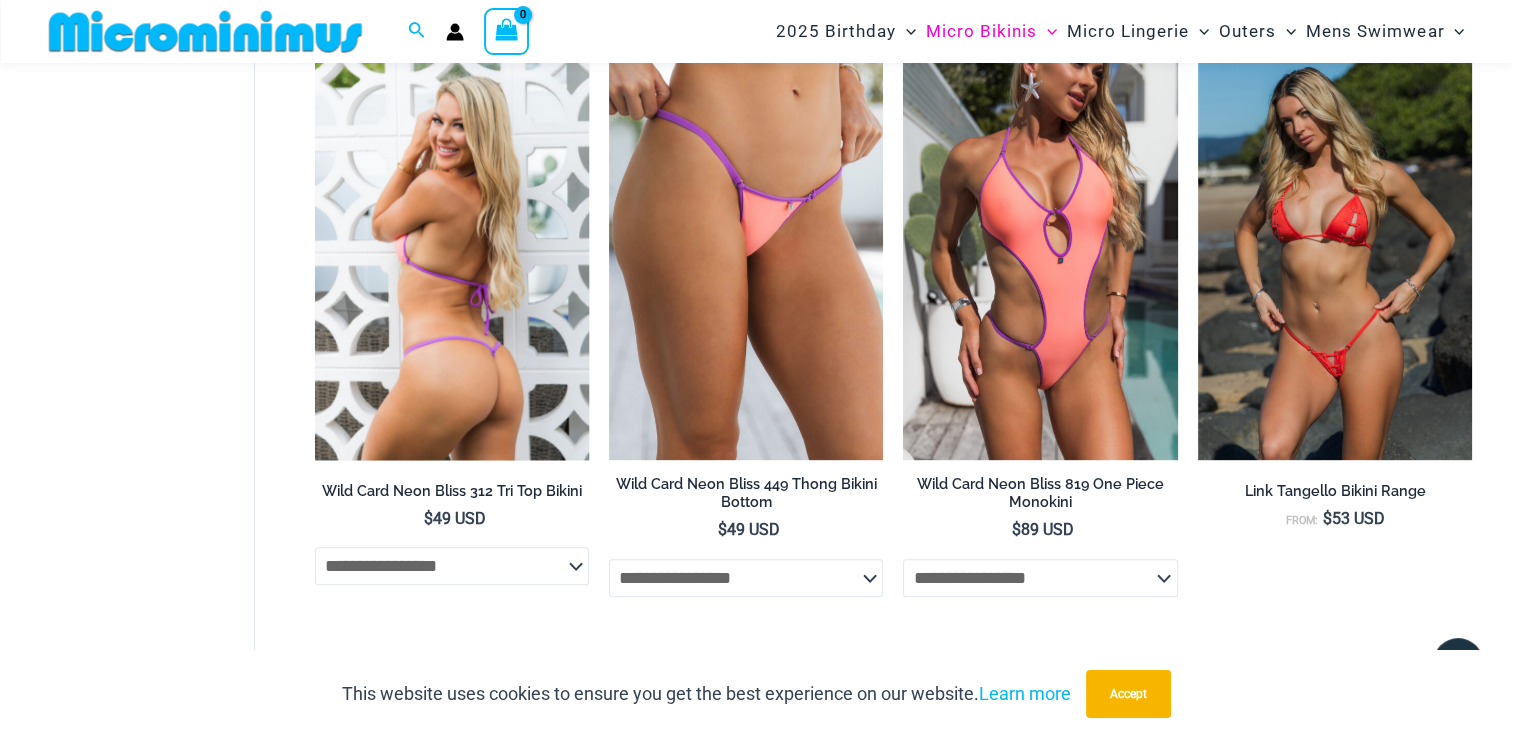 click at bounding box center (452, 254) 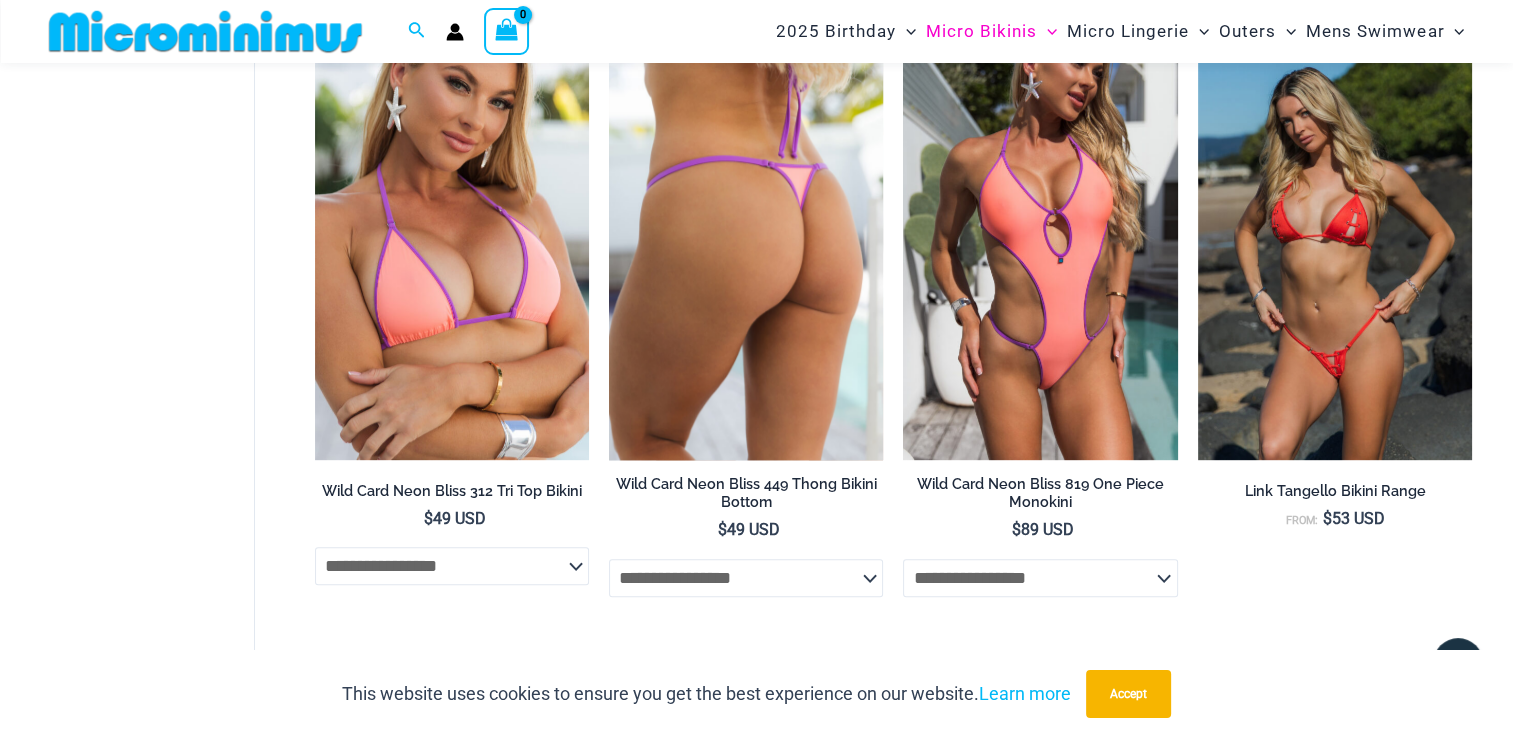 click at bounding box center [746, 254] 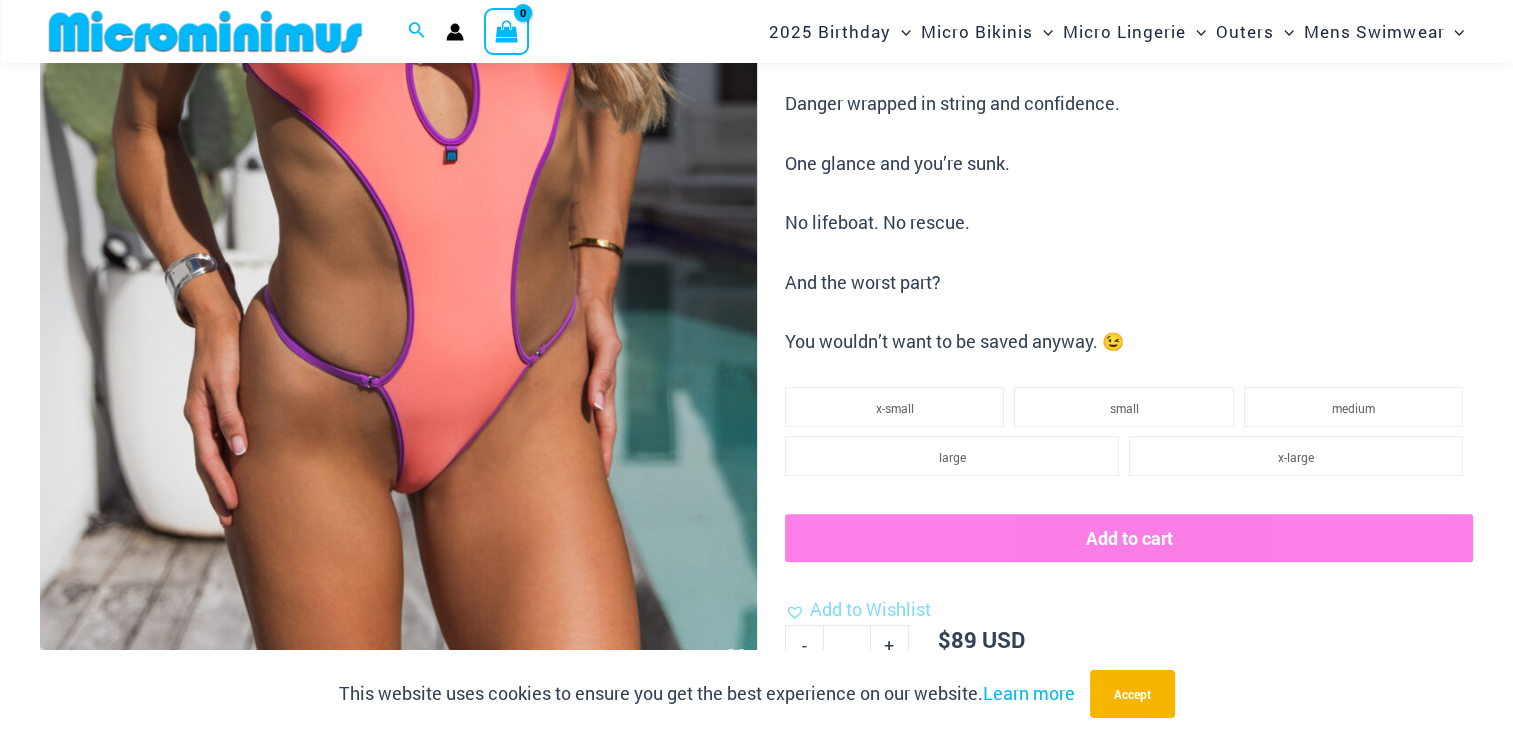 scroll, scrollTop: 576, scrollLeft: 0, axis: vertical 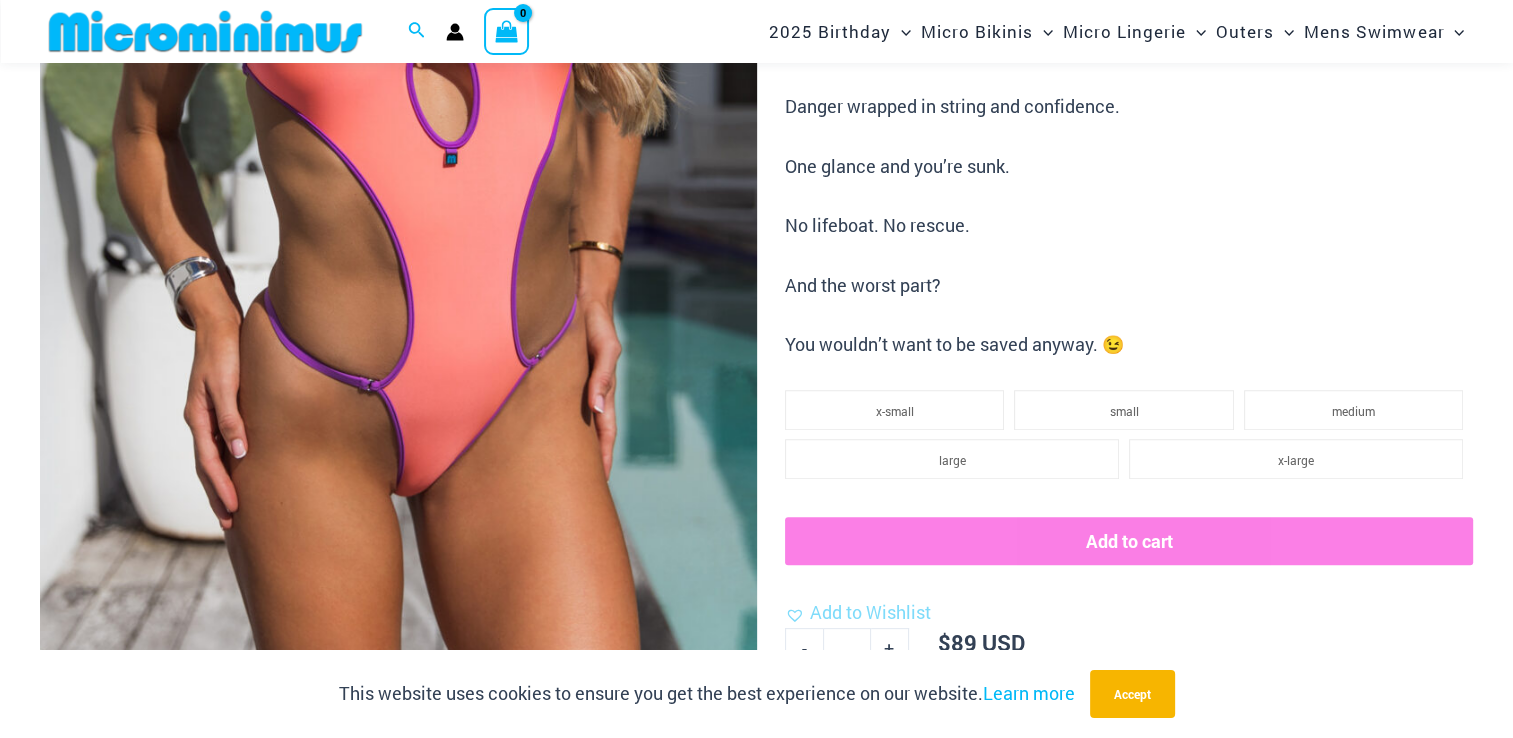 click at bounding box center [398, 143] 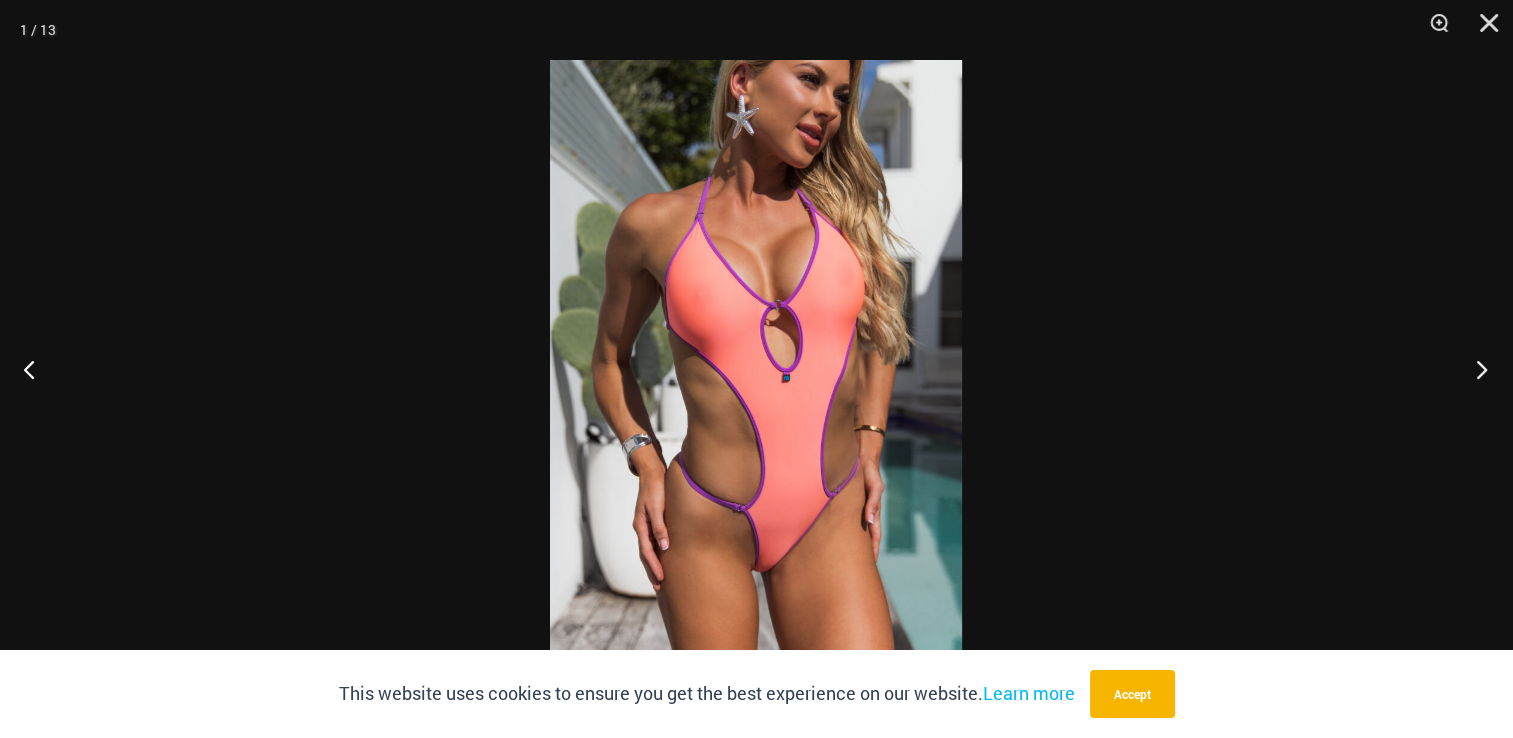 click at bounding box center (1475, 369) 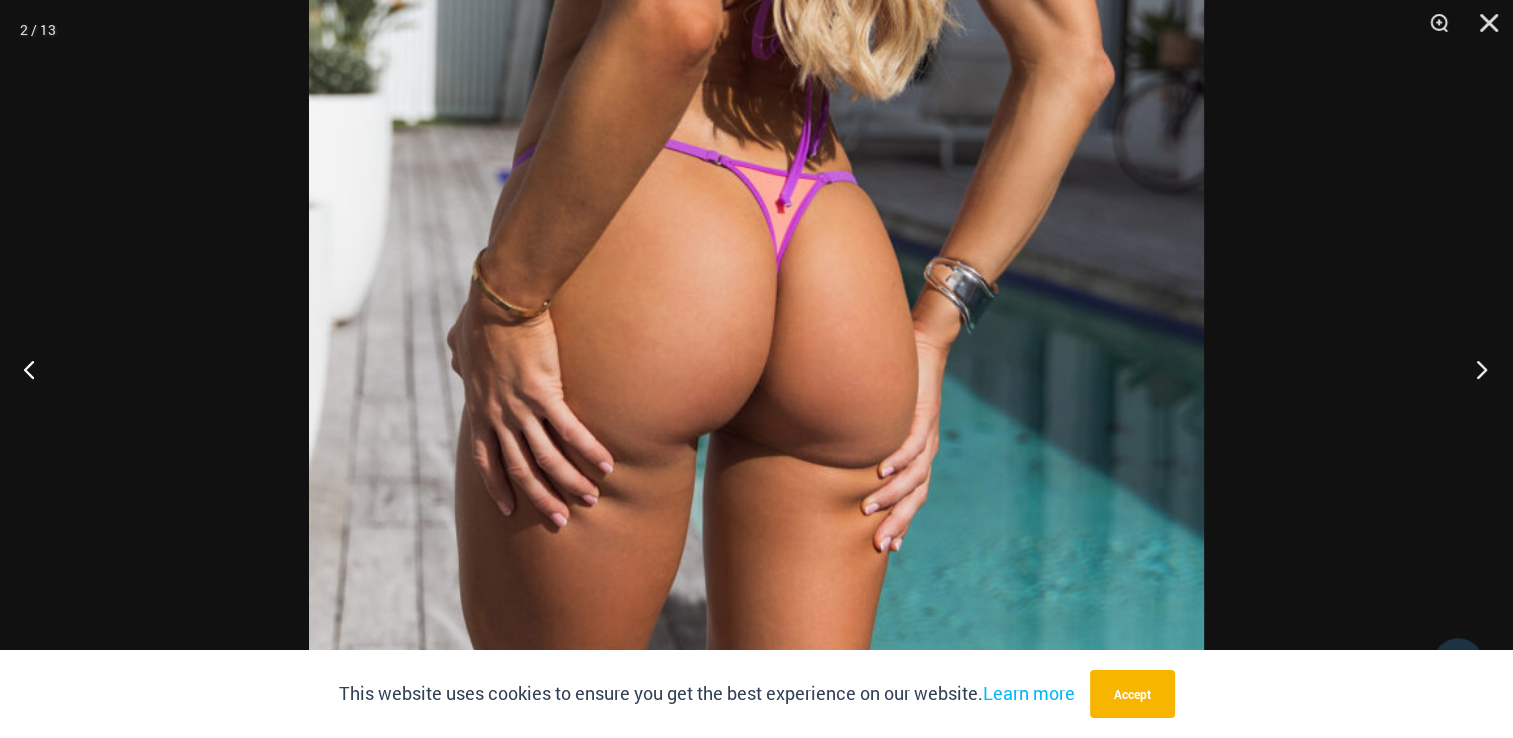 click at bounding box center [1475, 369] 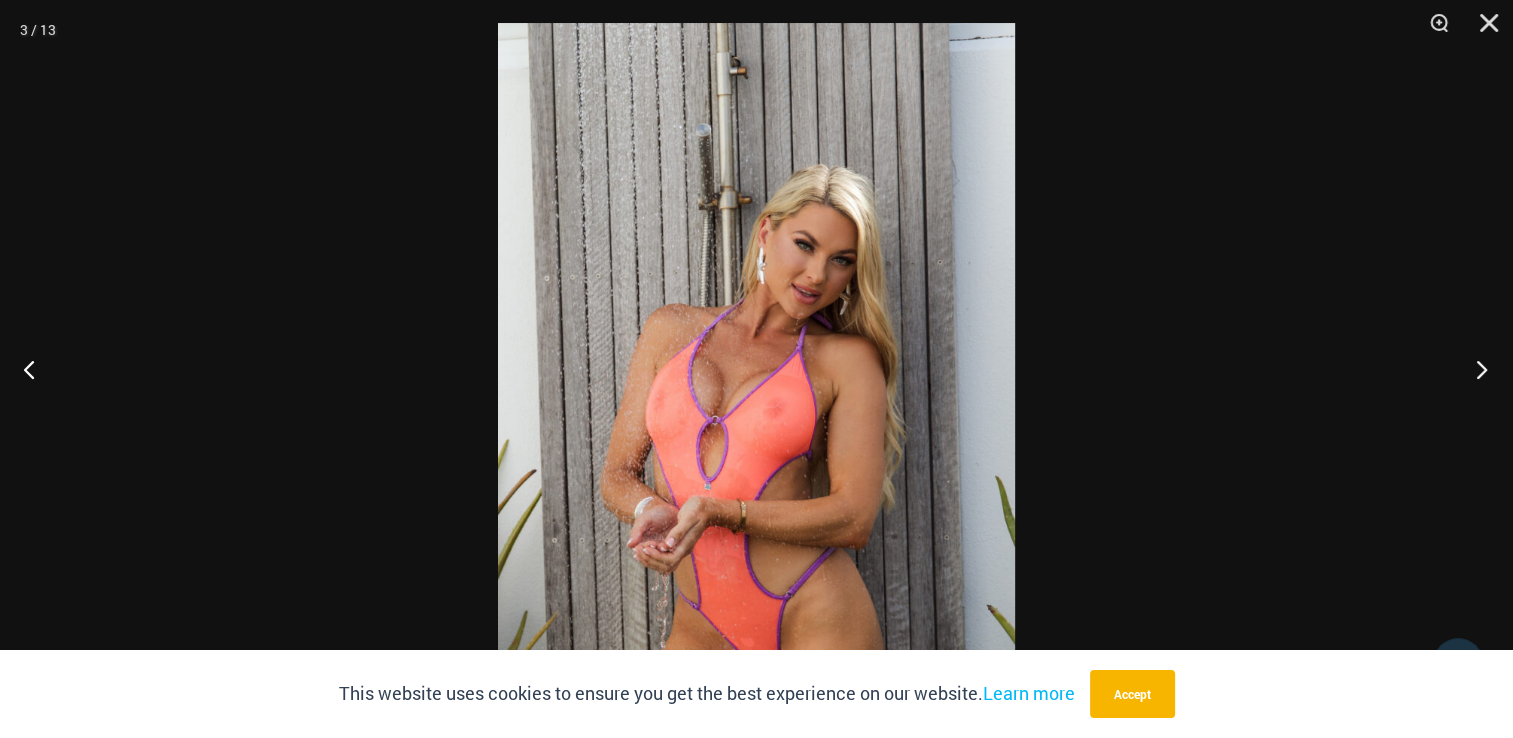click at bounding box center (1475, 369) 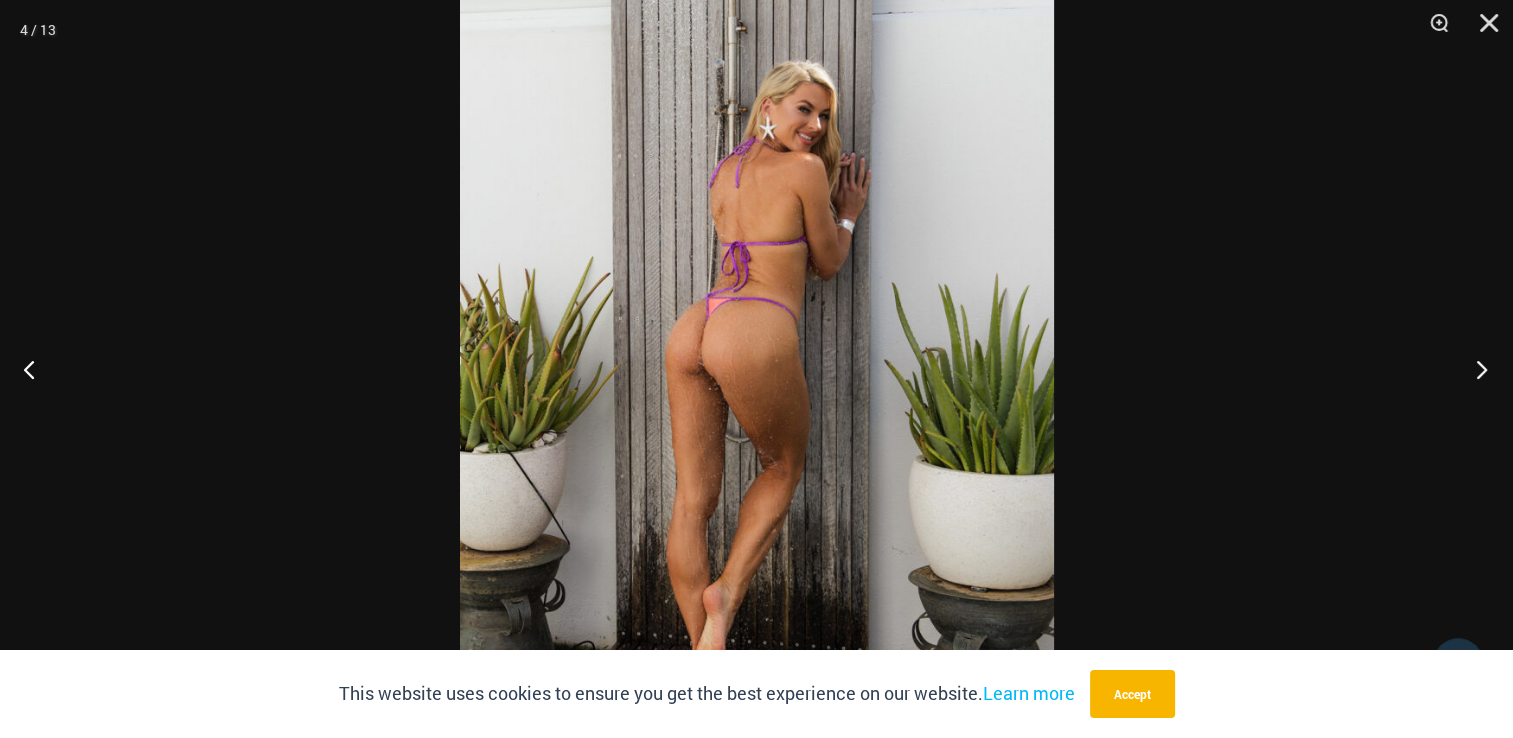 click at bounding box center (1475, 369) 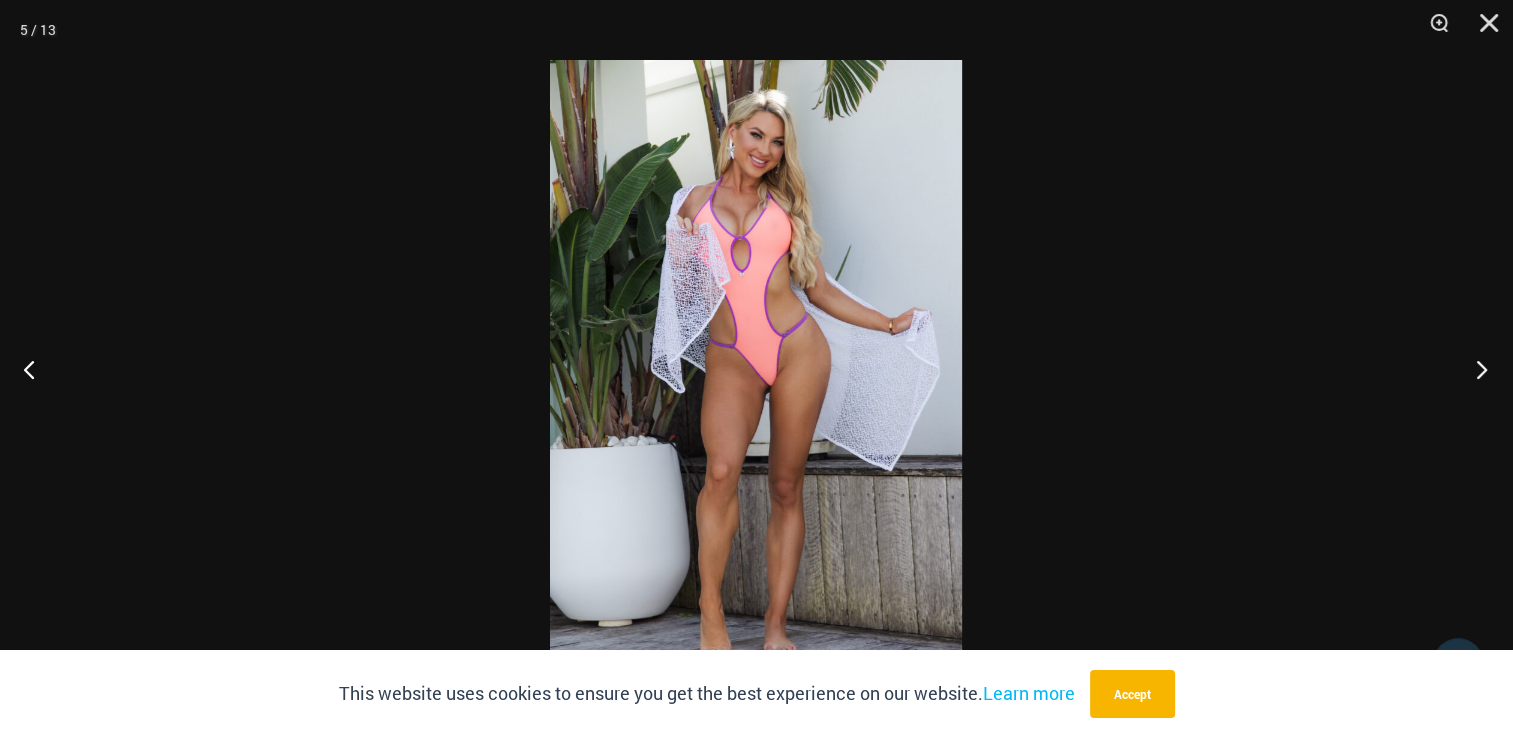 click at bounding box center [1475, 369] 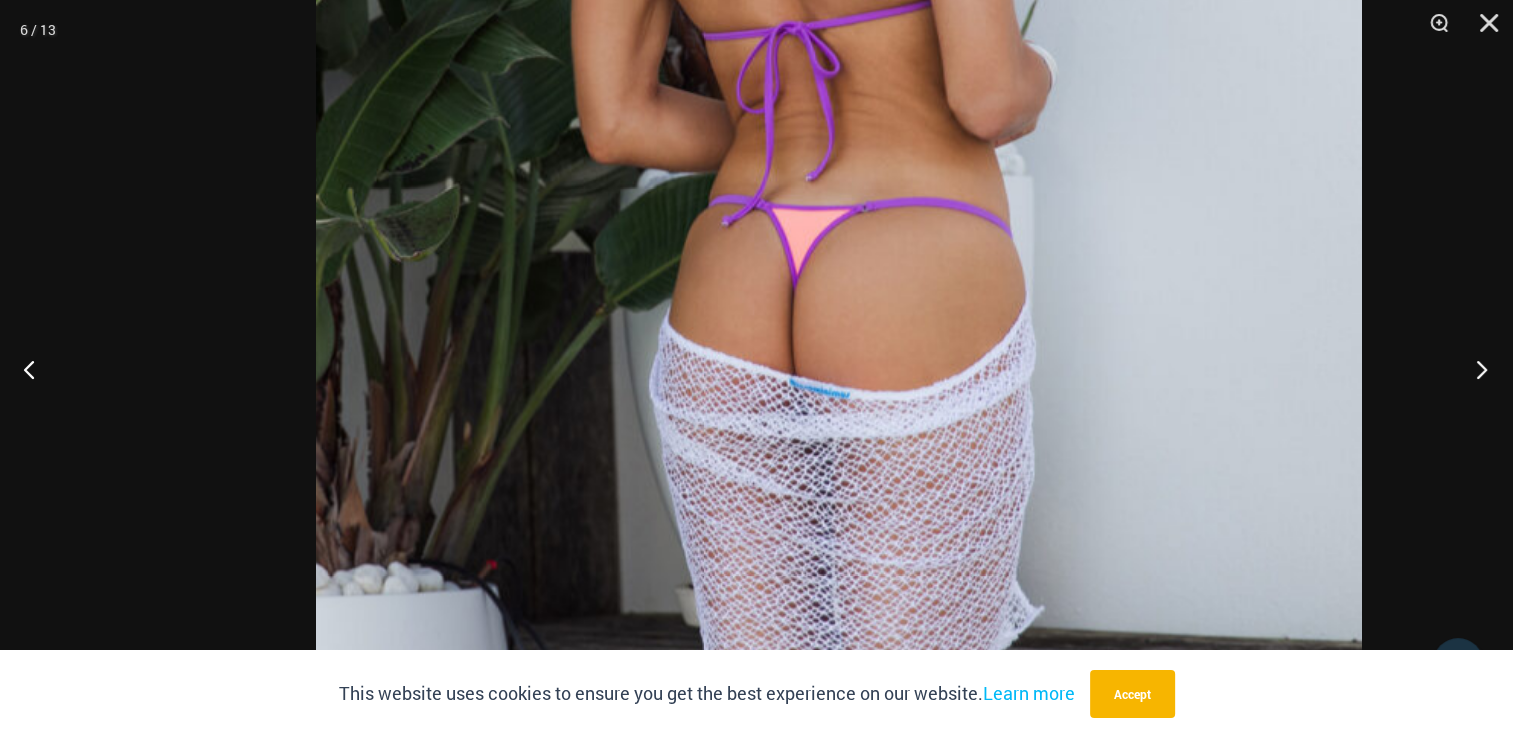 click at bounding box center (1475, 369) 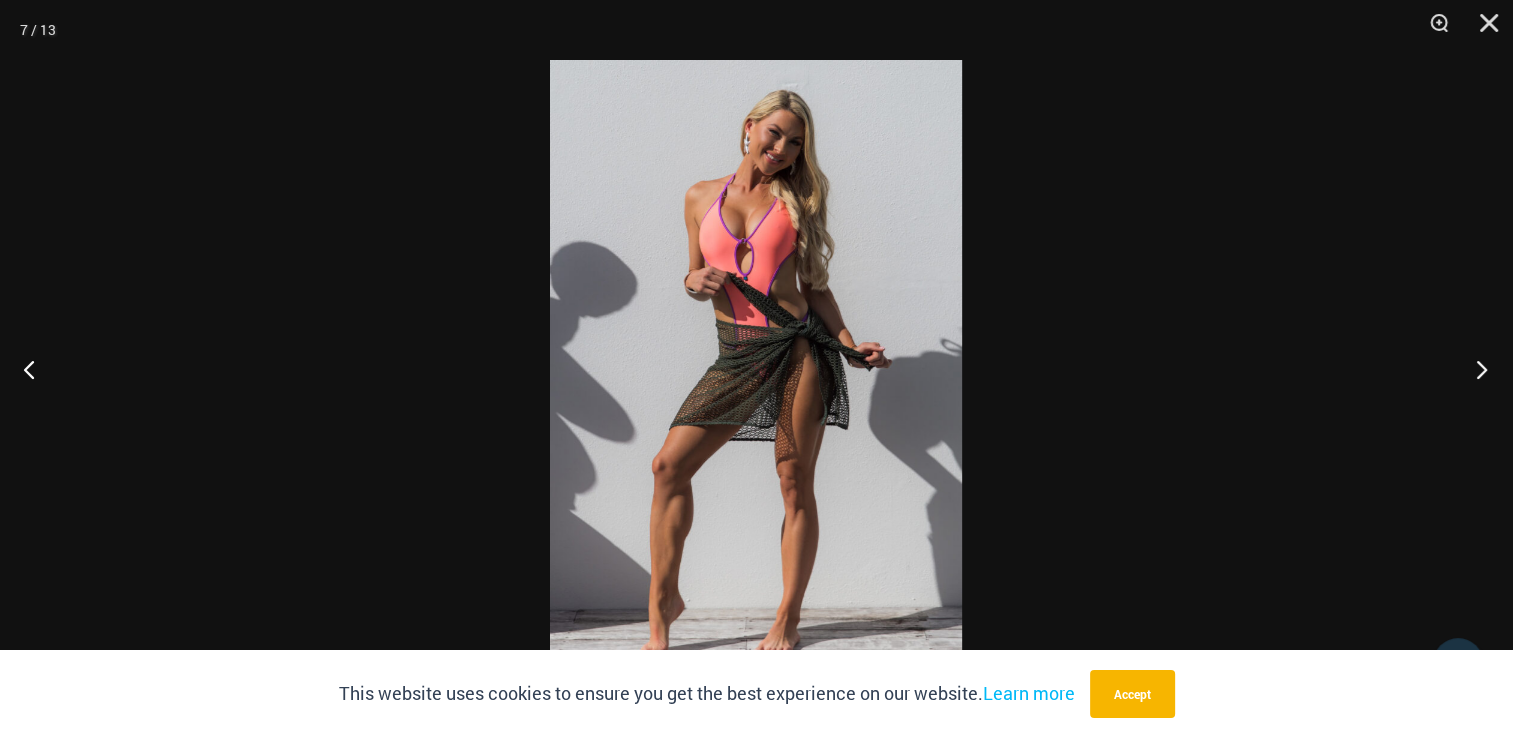 click at bounding box center [1475, 369] 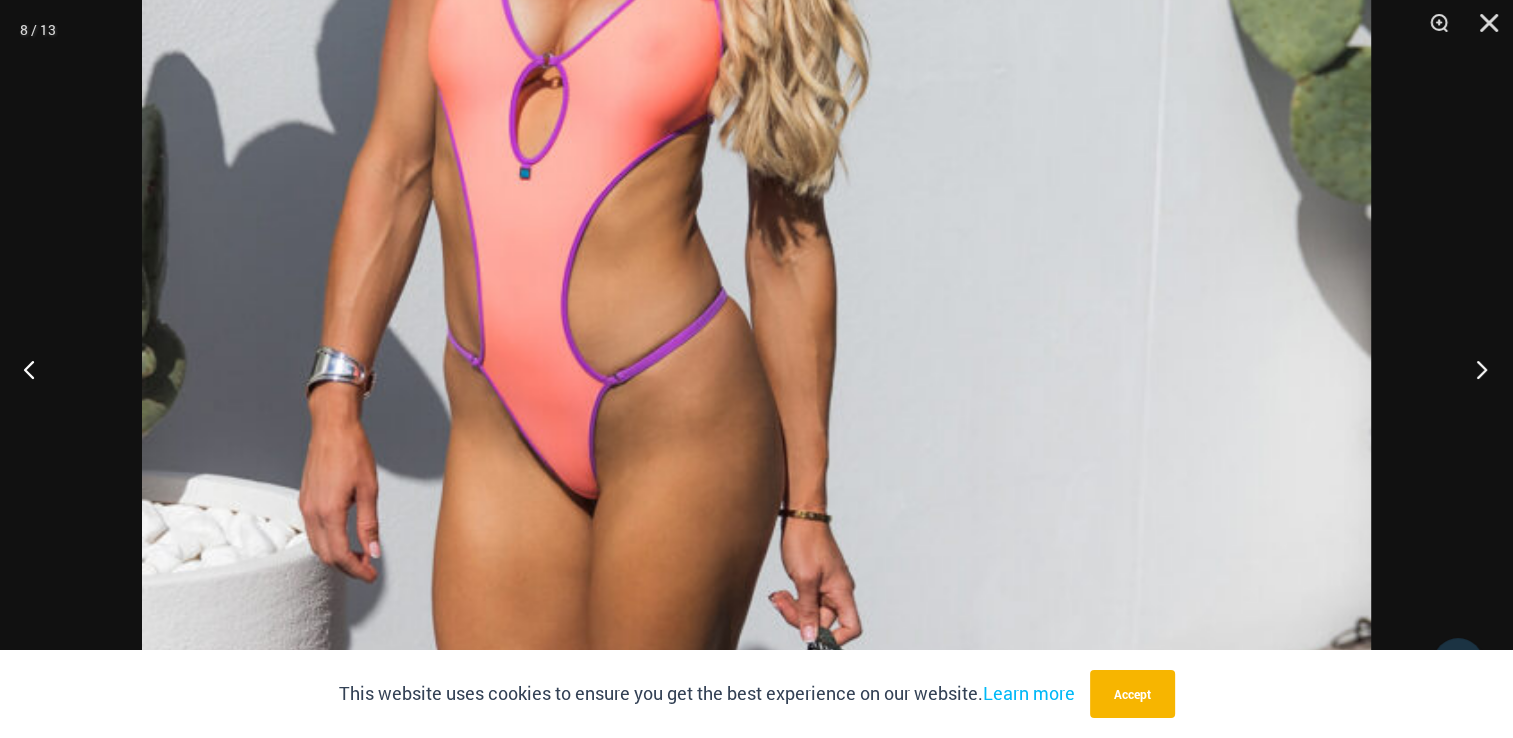click at bounding box center [1475, 369] 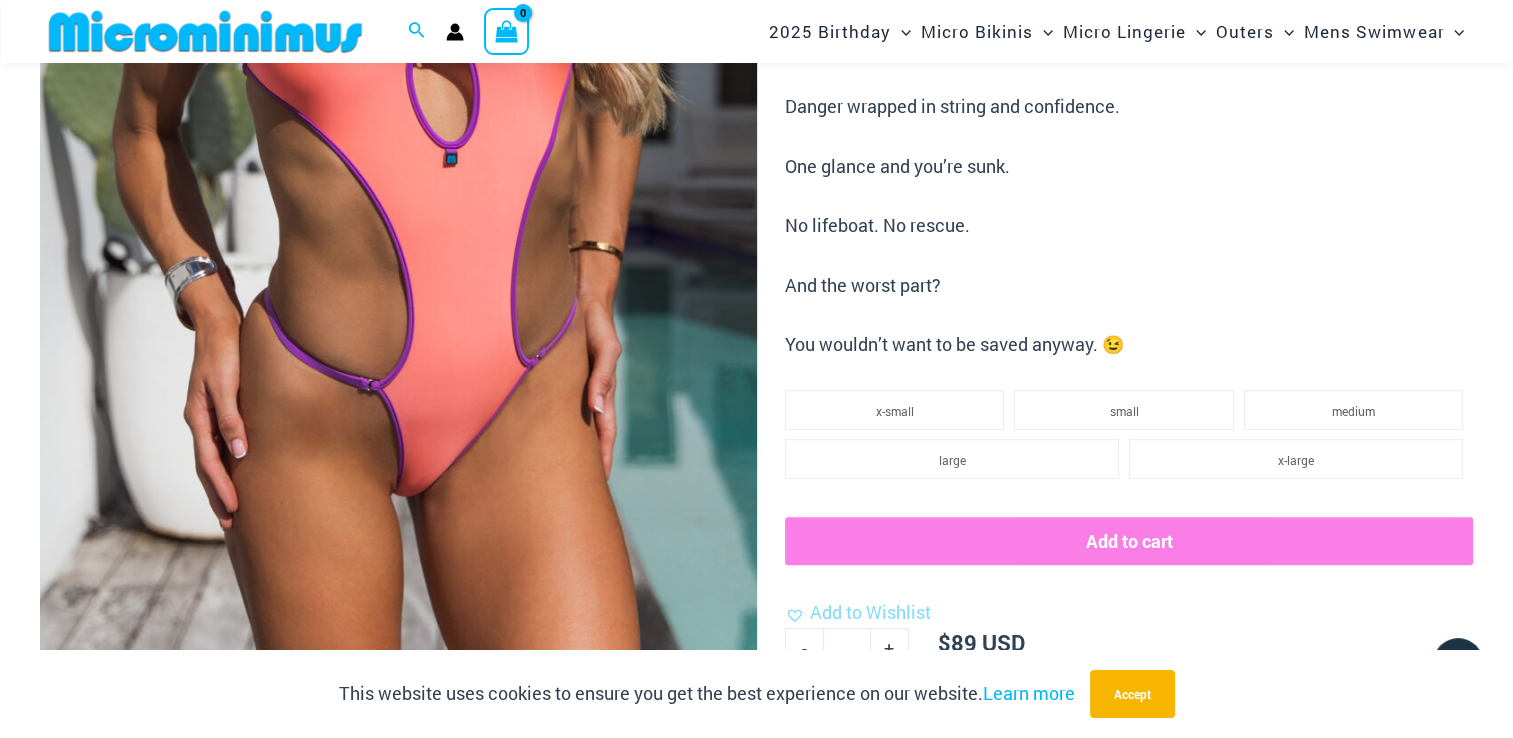 click at bounding box center [398, 143] 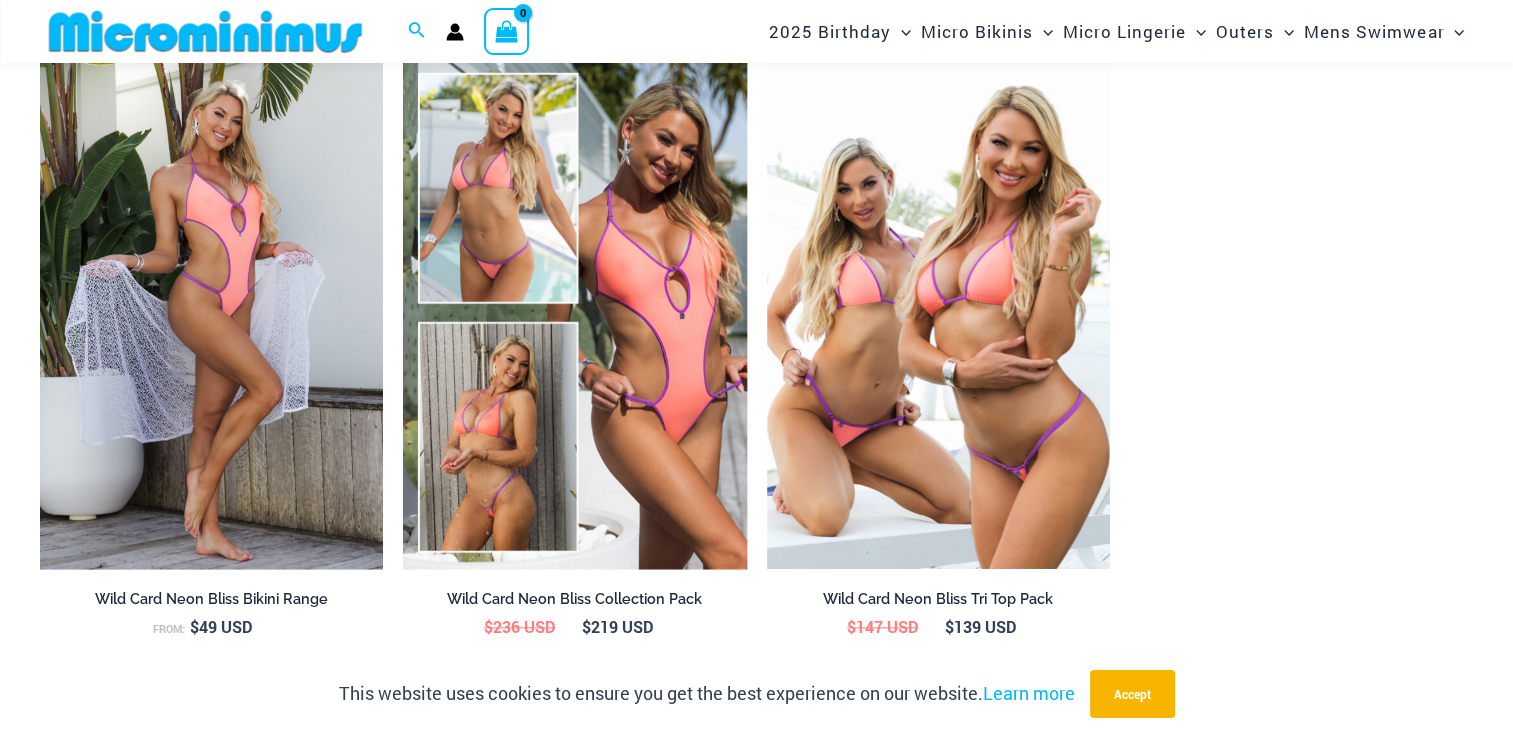 scroll, scrollTop: 2005, scrollLeft: 0, axis: vertical 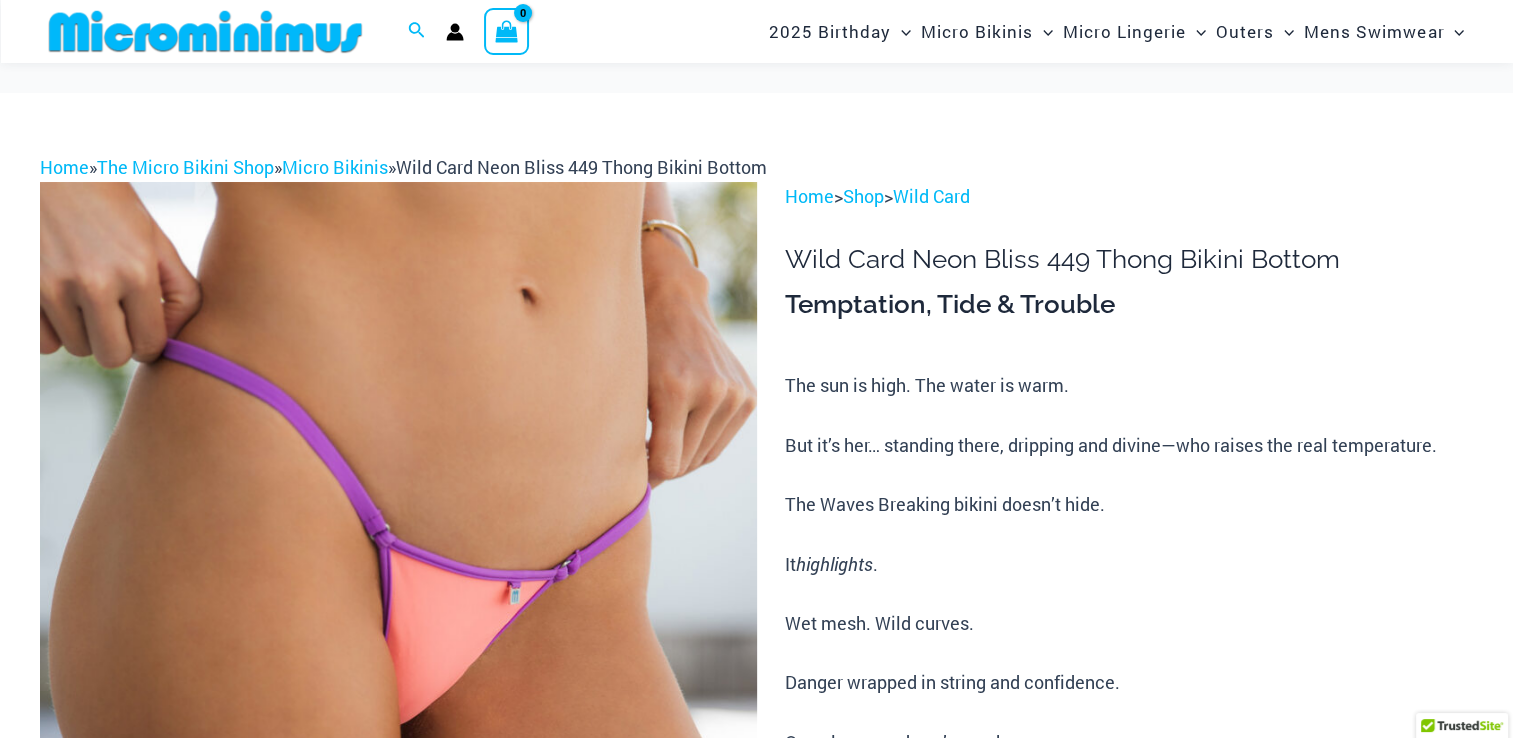 click at bounding box center (398, 719) 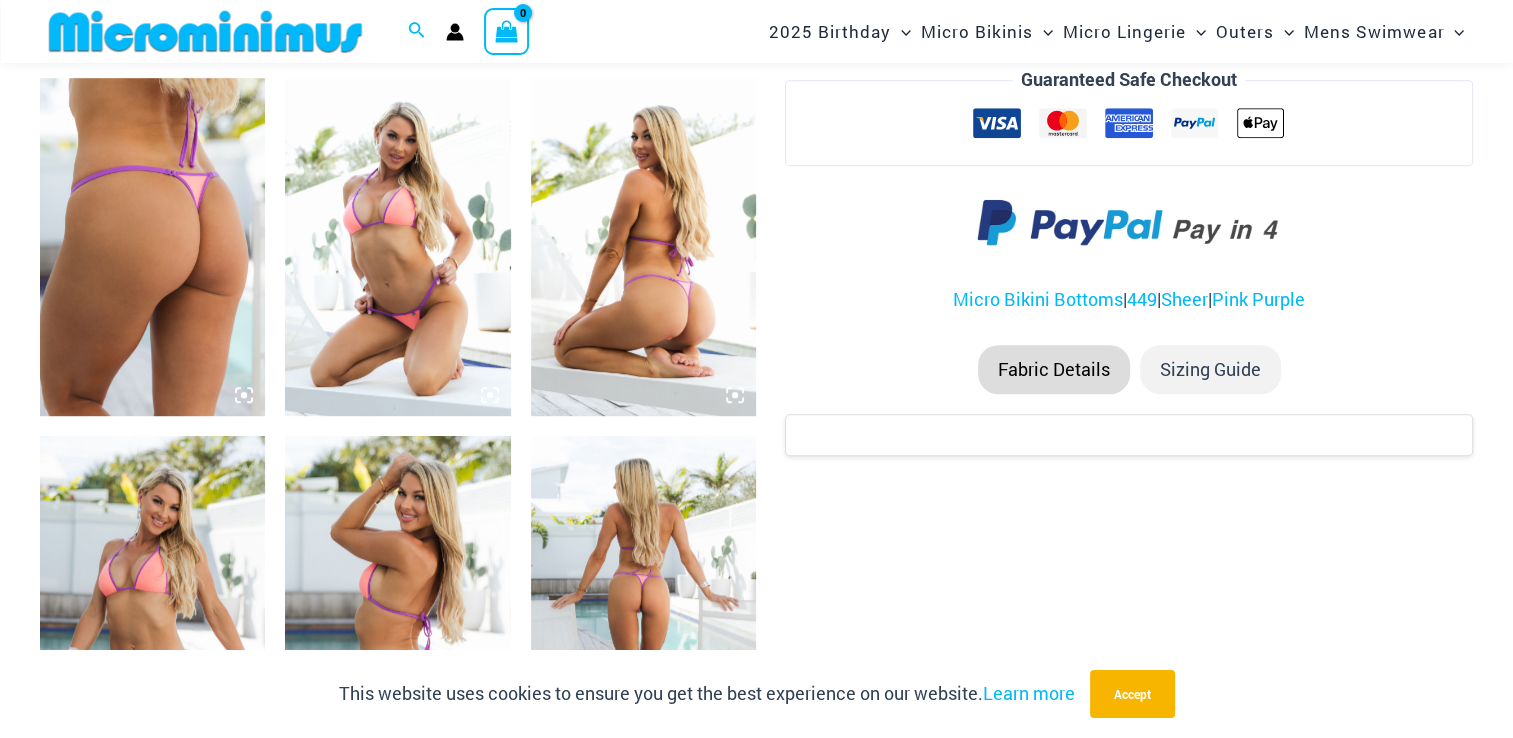 scroll, scrollTop: 1200, scrollLeft: 0, axis: vertical 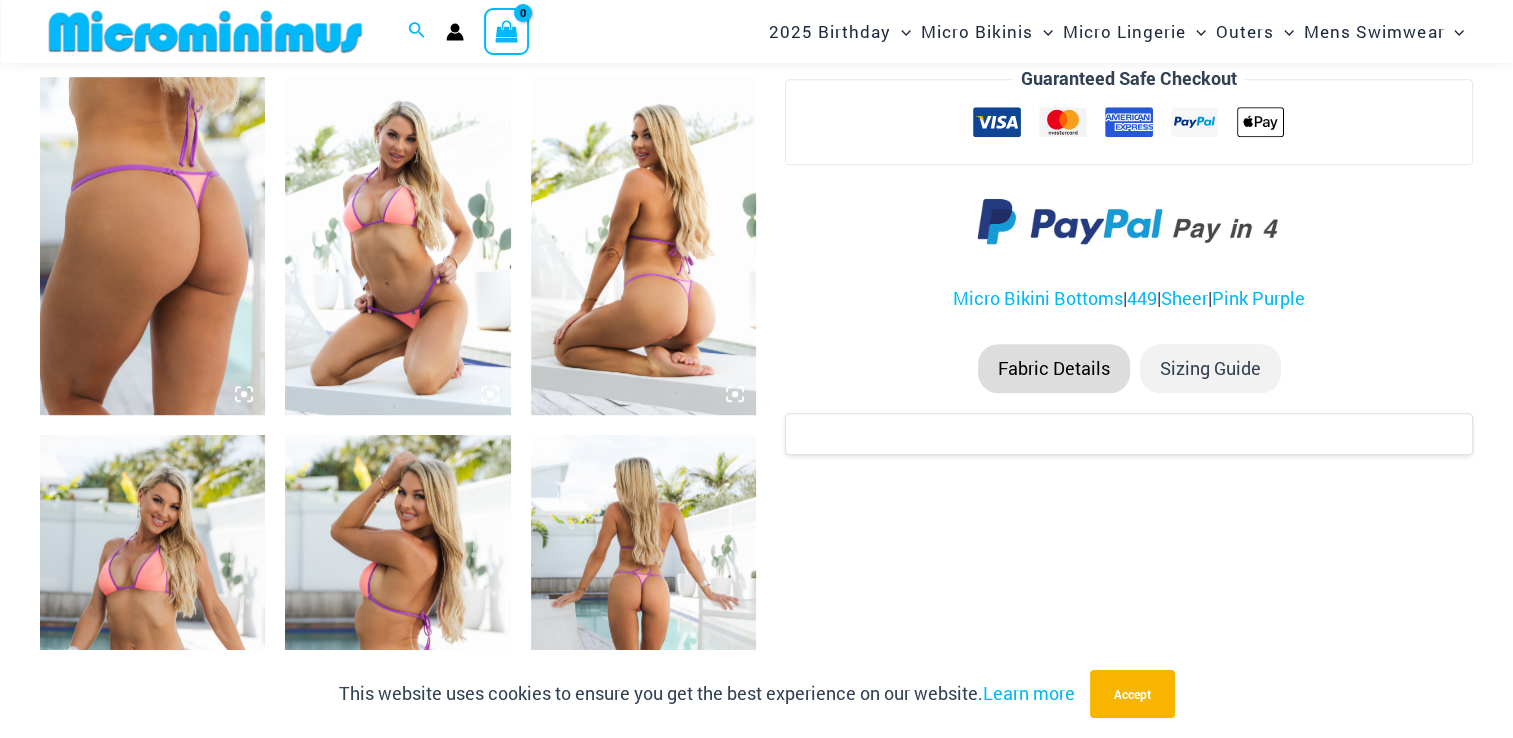 click at bounding box center [643, 246] 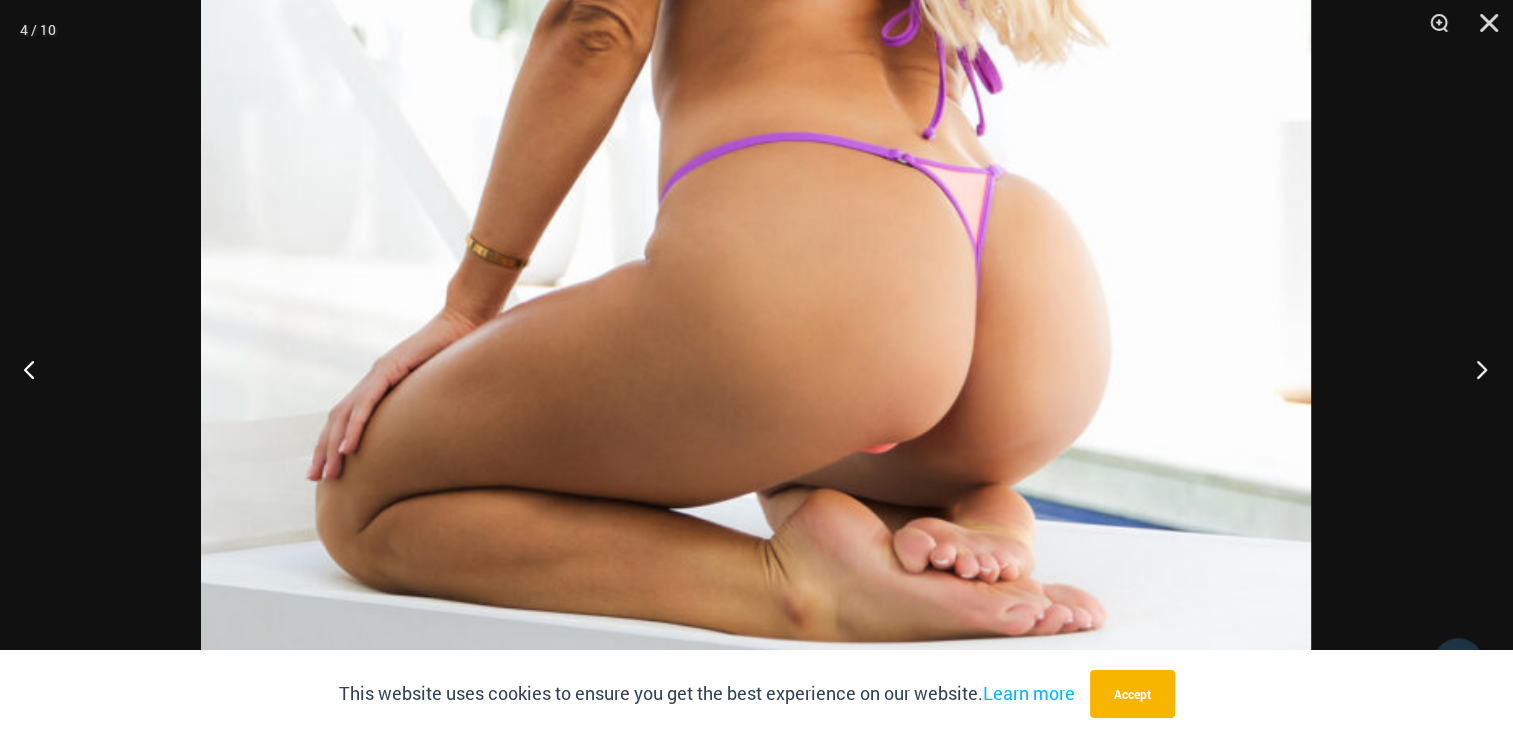 click at bounding box center [1475, 369] 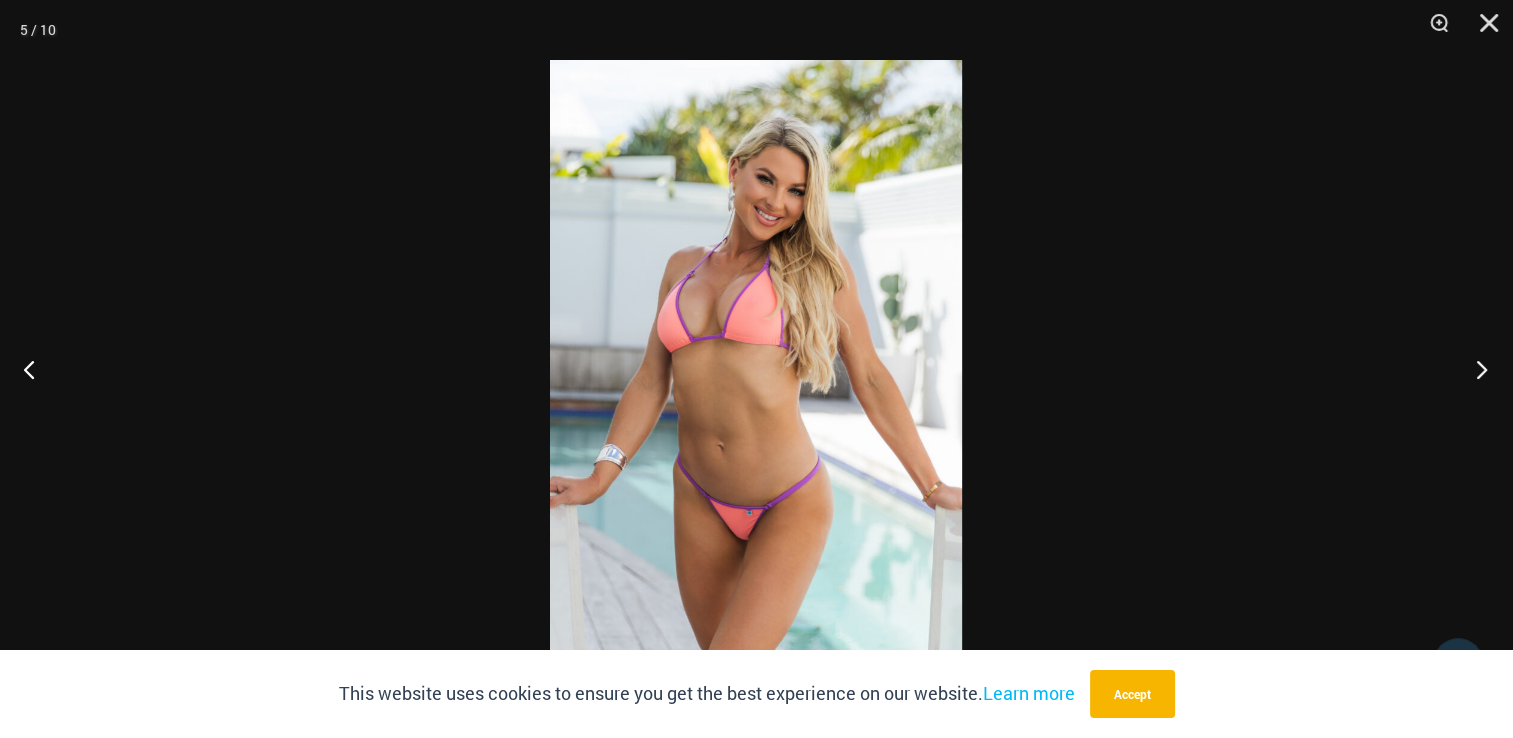 click at bounding box center [1475, 369] 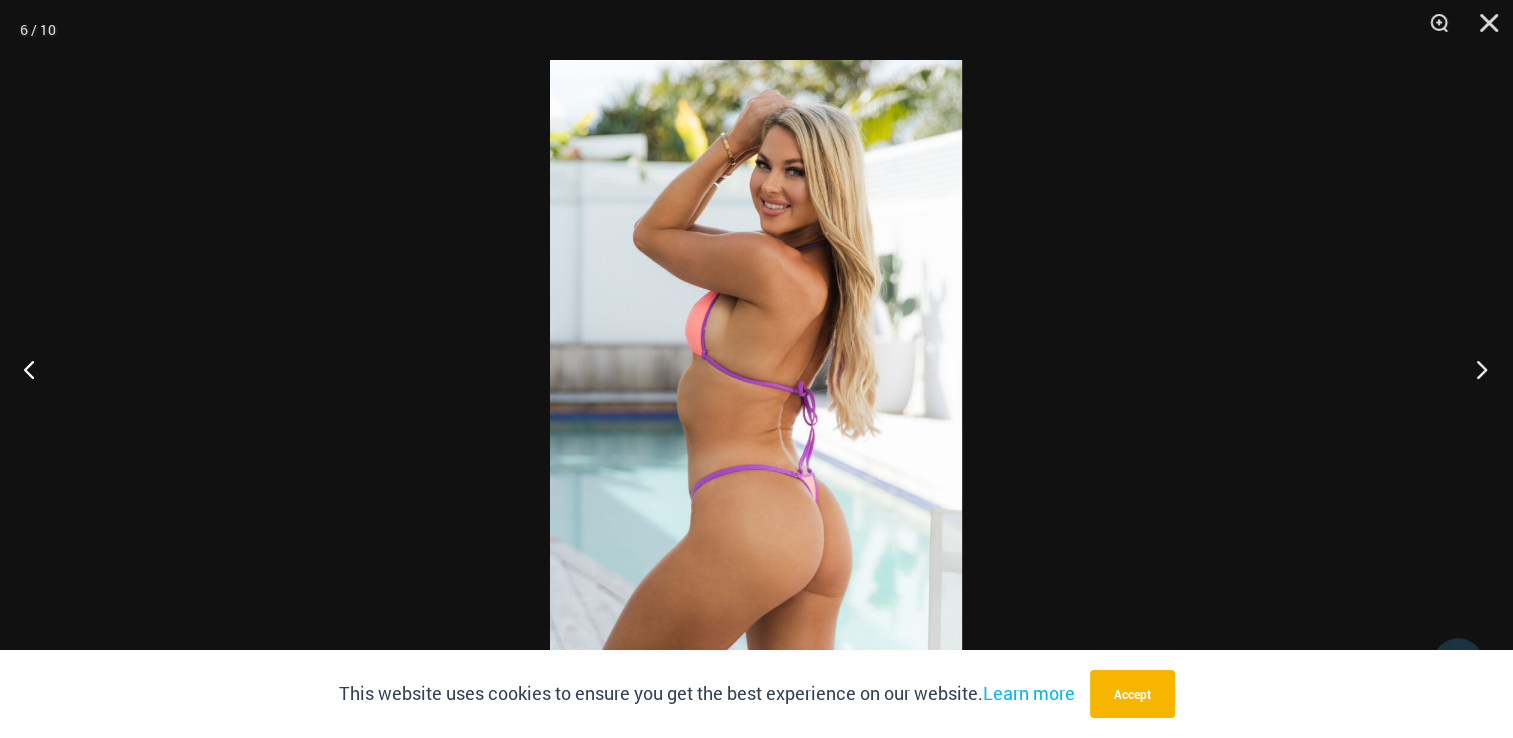 click at bounding box center [1475, 369] 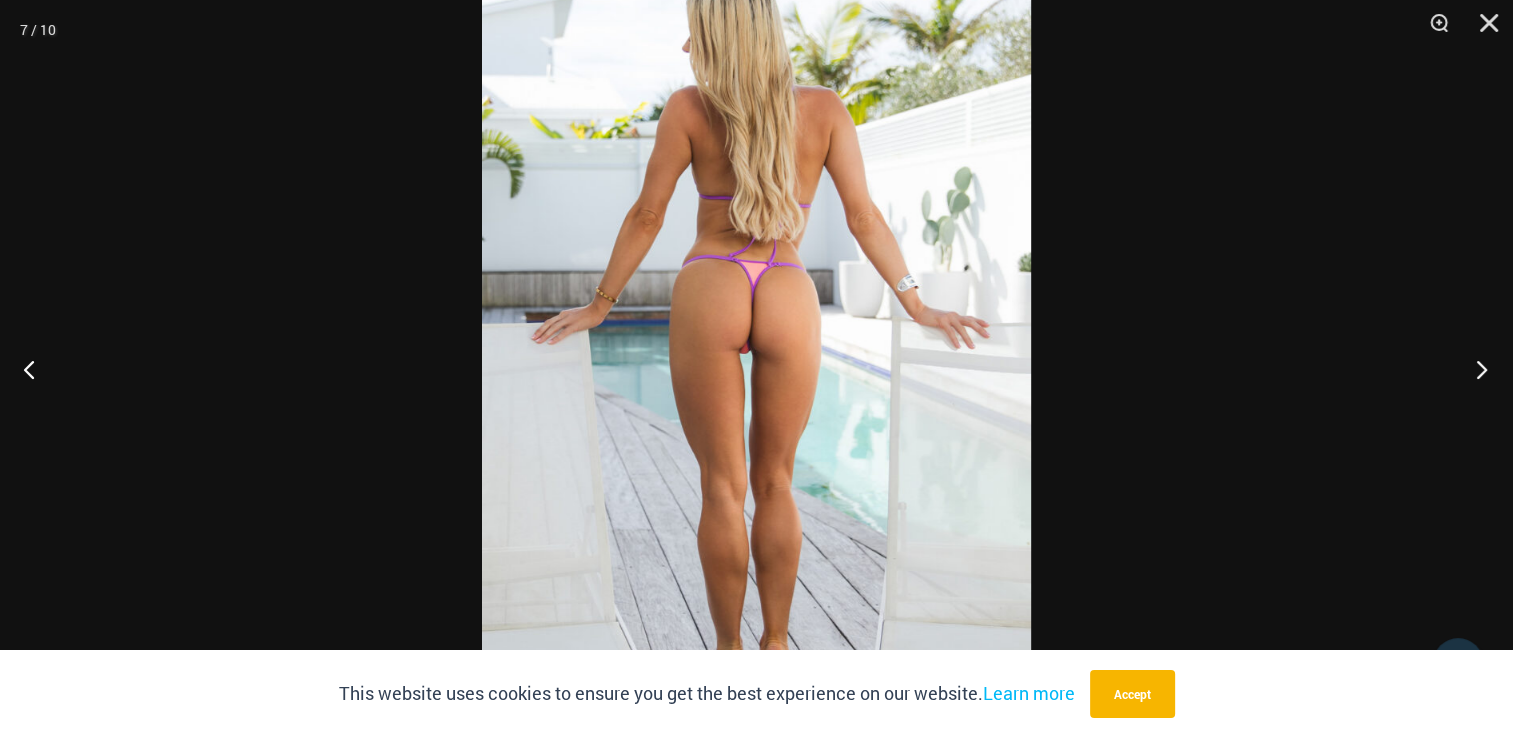 click at bounding box center (1475, 369) 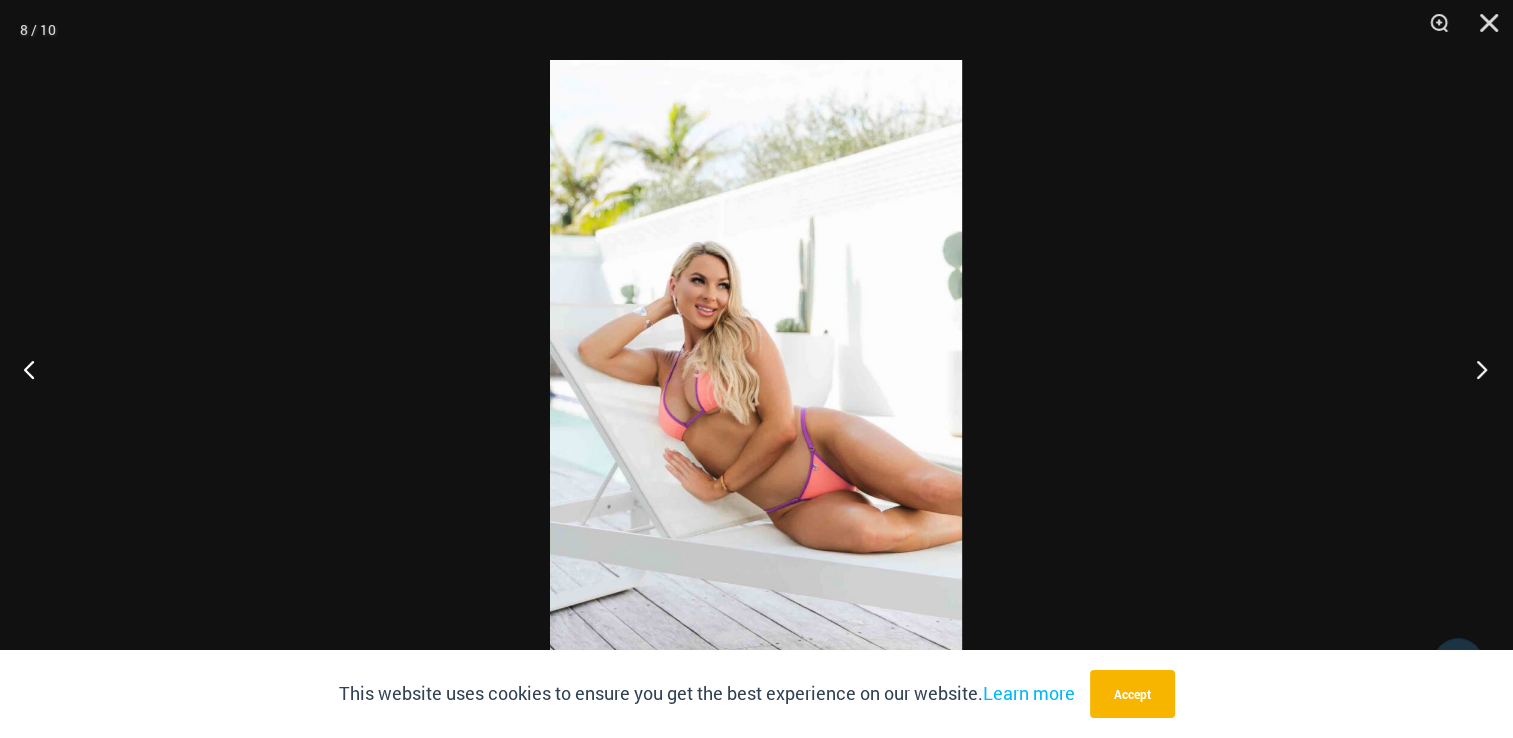 click at bounding box center [1475, 369] 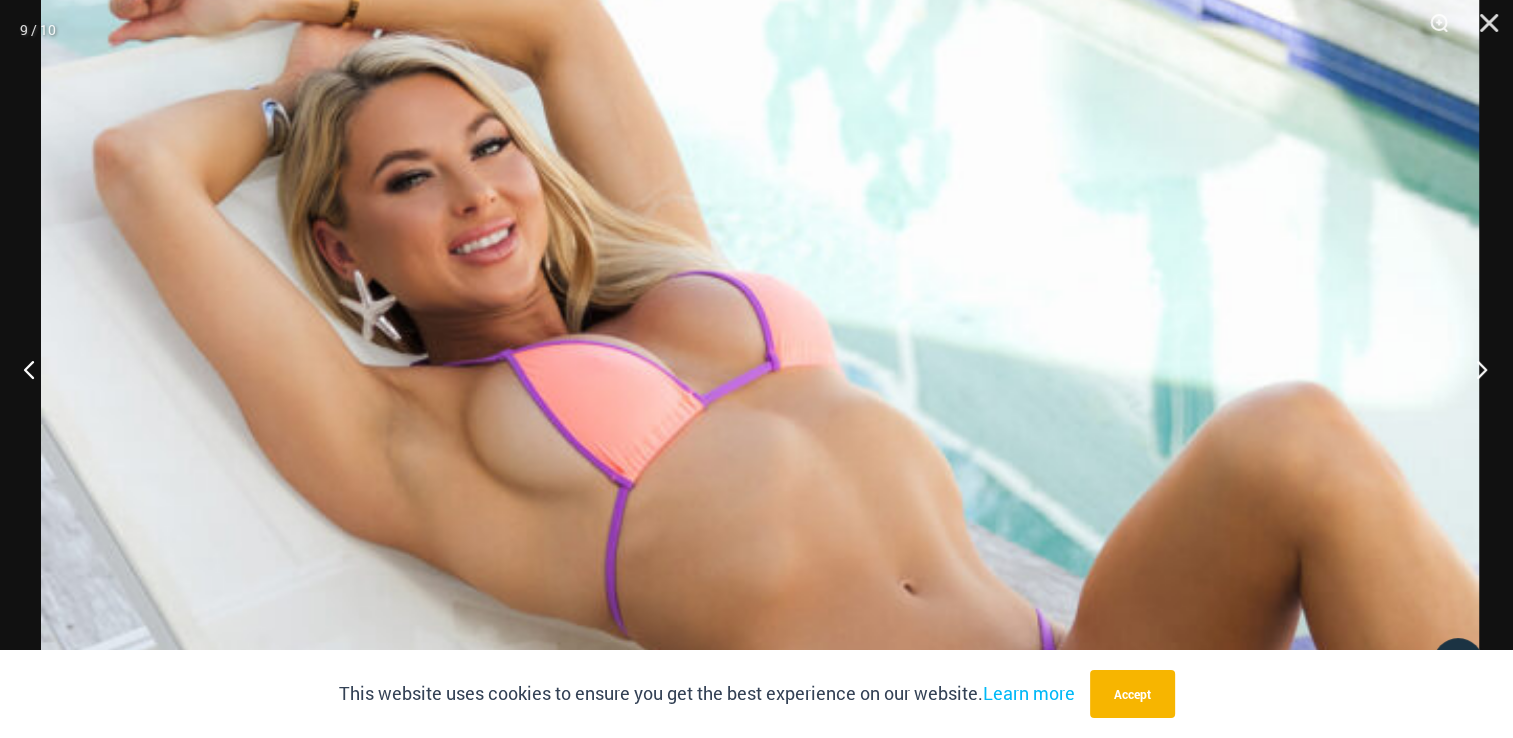 click at bounding box center (1475, 369) 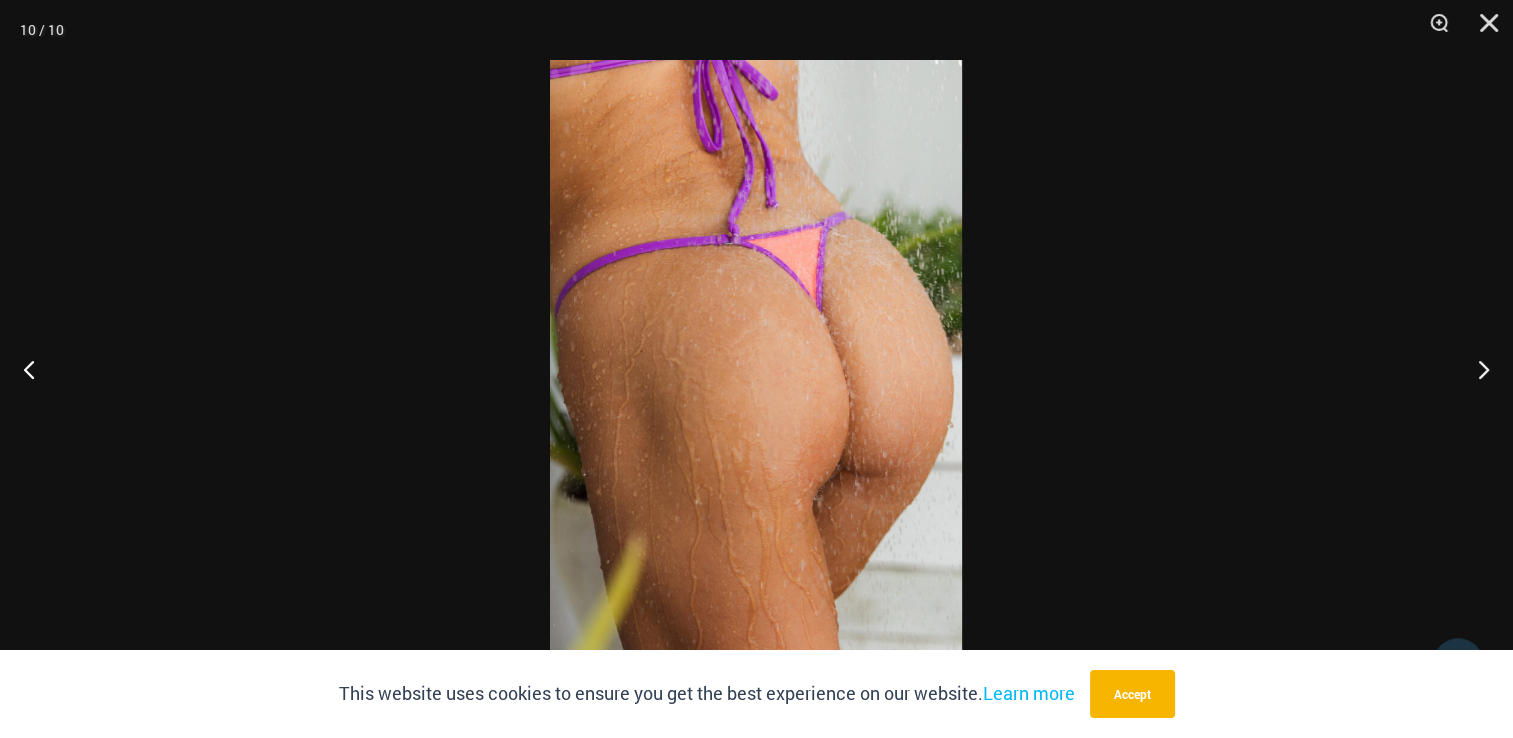 click at bounding box center (756, 369) 